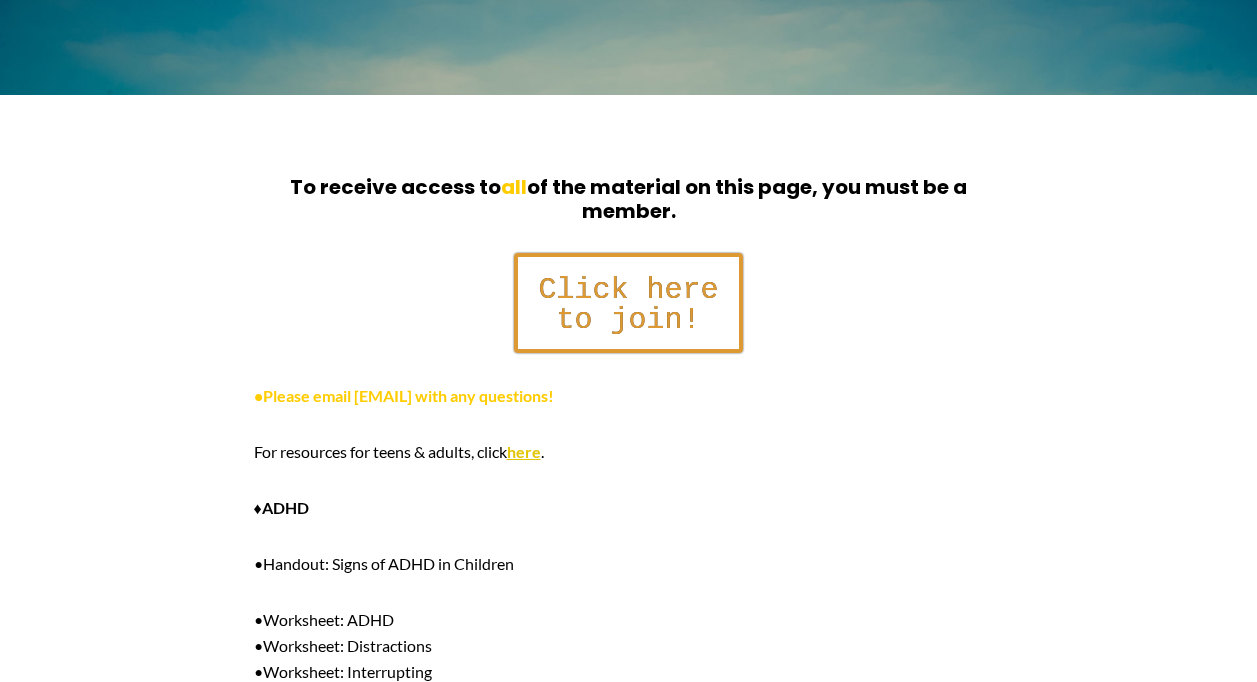 scroll, scrollTop: 400, scrollLeft: 0, axis: vertical 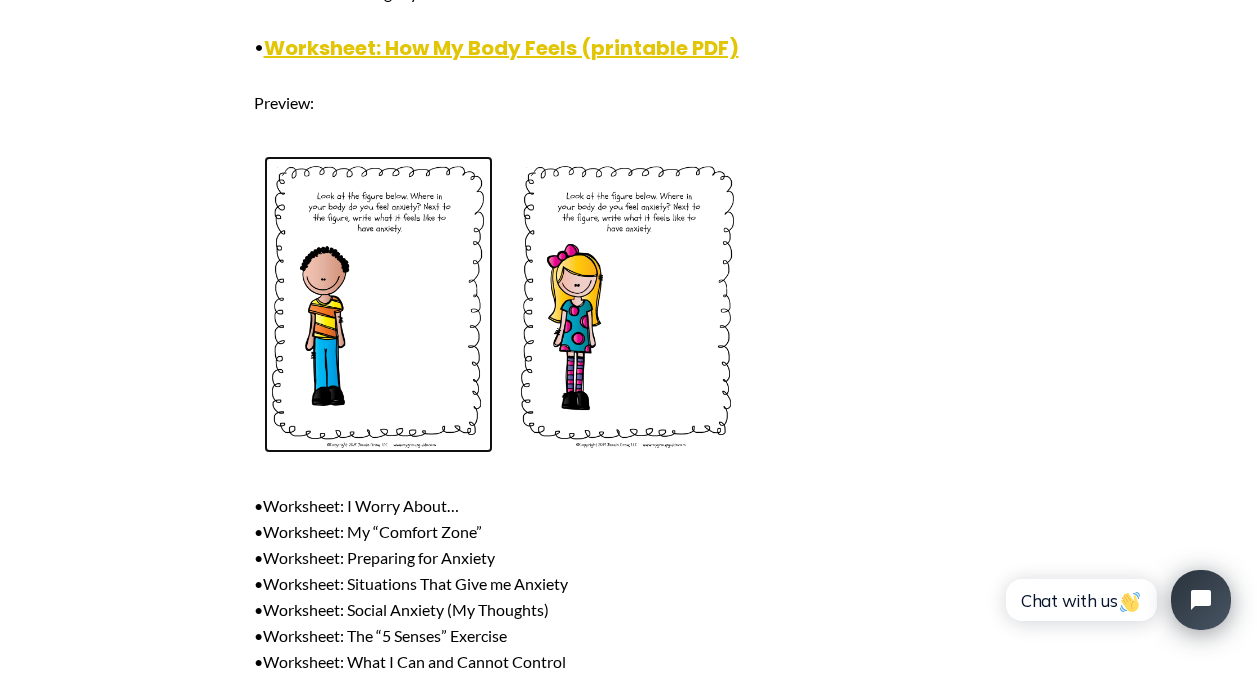 click at bounding box center [379, 305] 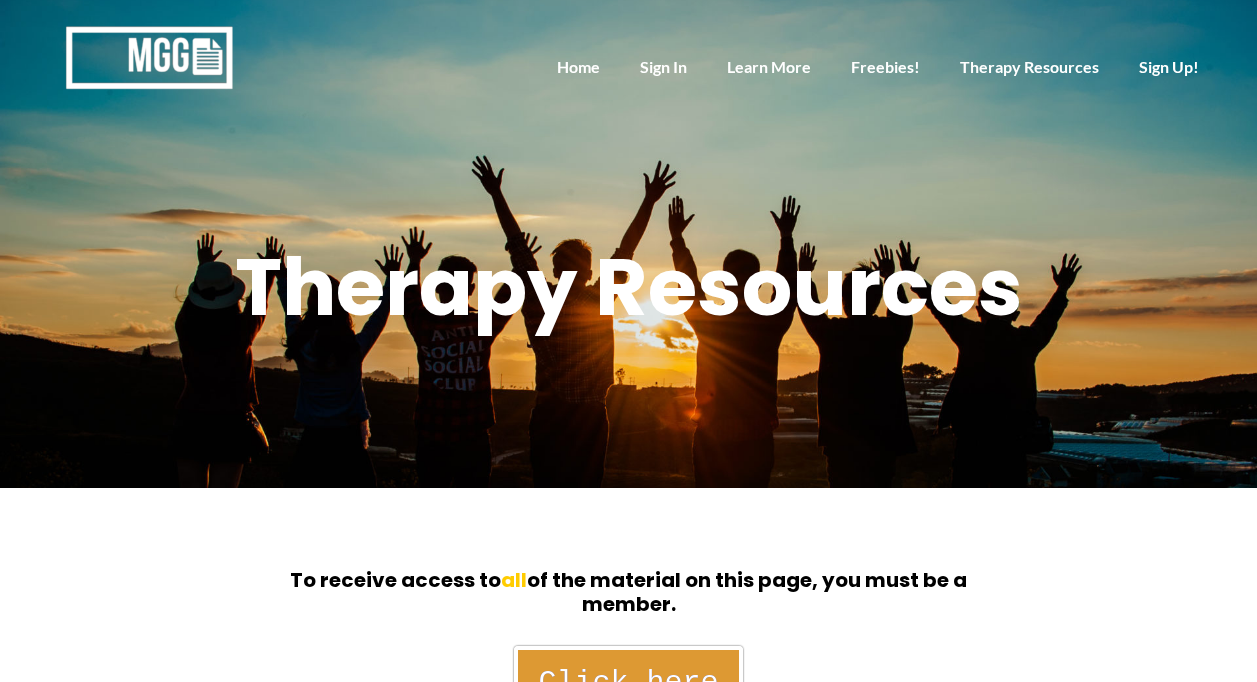 scroll, scrollTop: 2500, scrollLeft: 0, axis: vertical 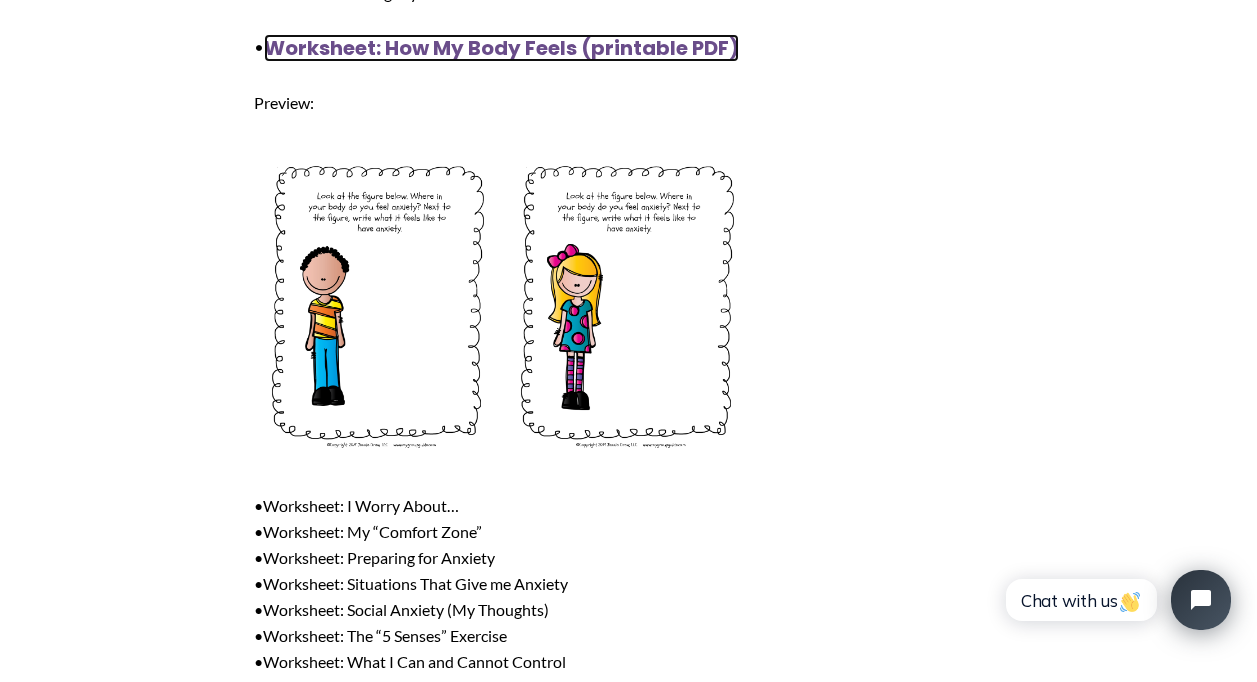 click on "Worksheet: How My Body Feels (printable PDF)" at bounding box center [501, 48] 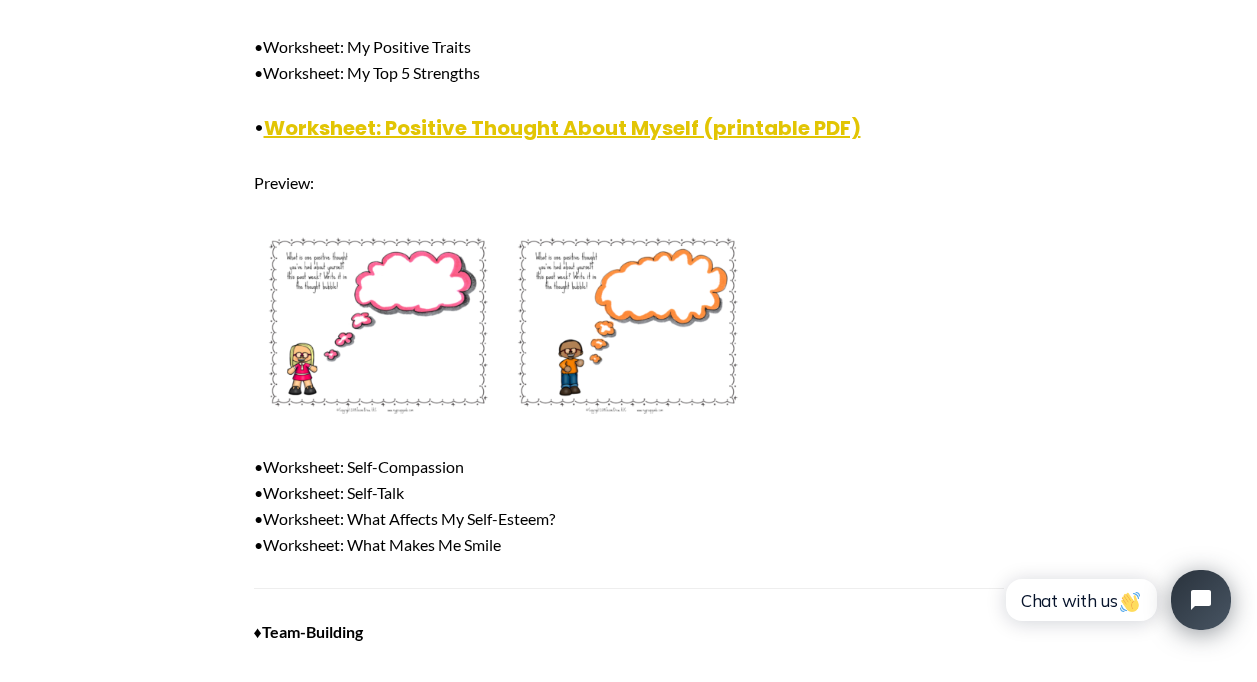 scroll, scrollTop: 11400, scrollLeft: 0, axis: vertical 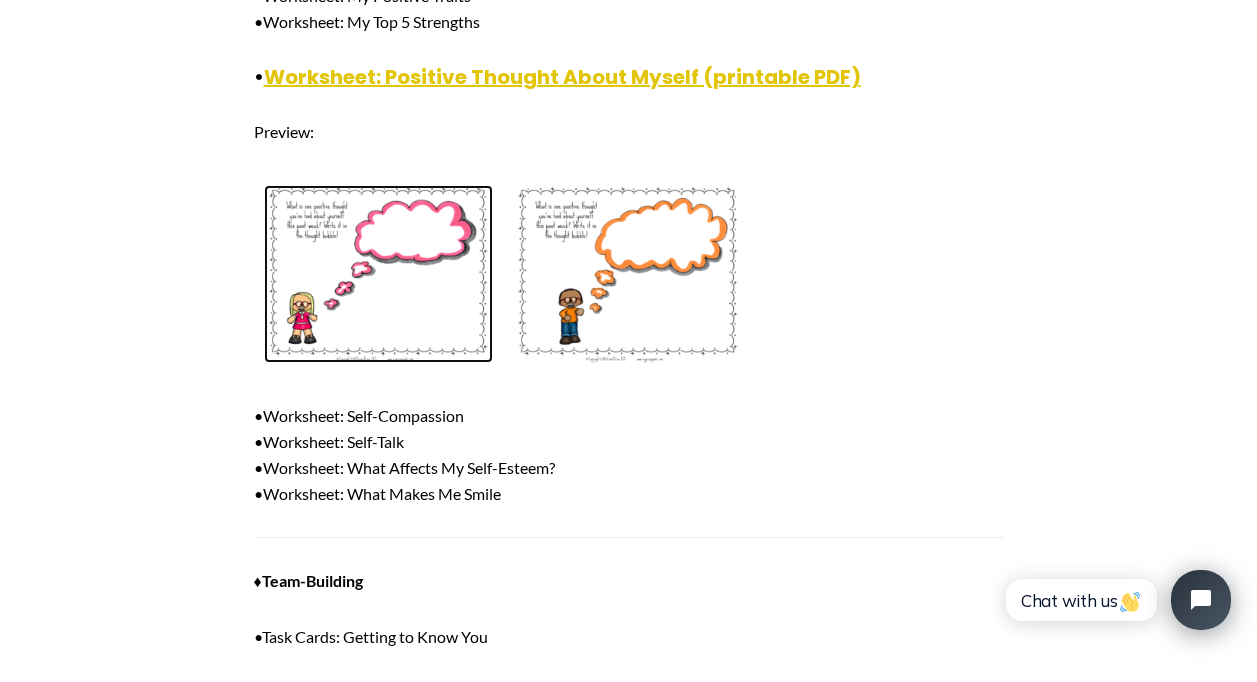 click at bounding box center [379, 274] 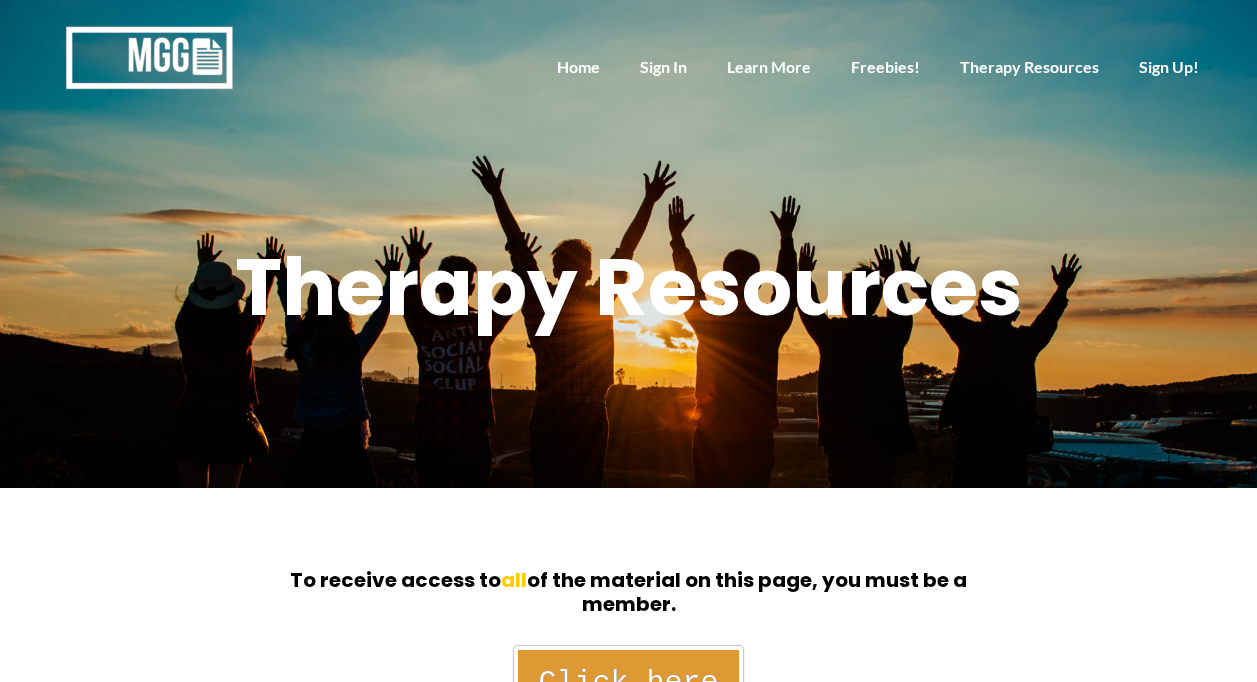 scroll, scrollTop: 11400, scrollLeft: 0, axis: vertical 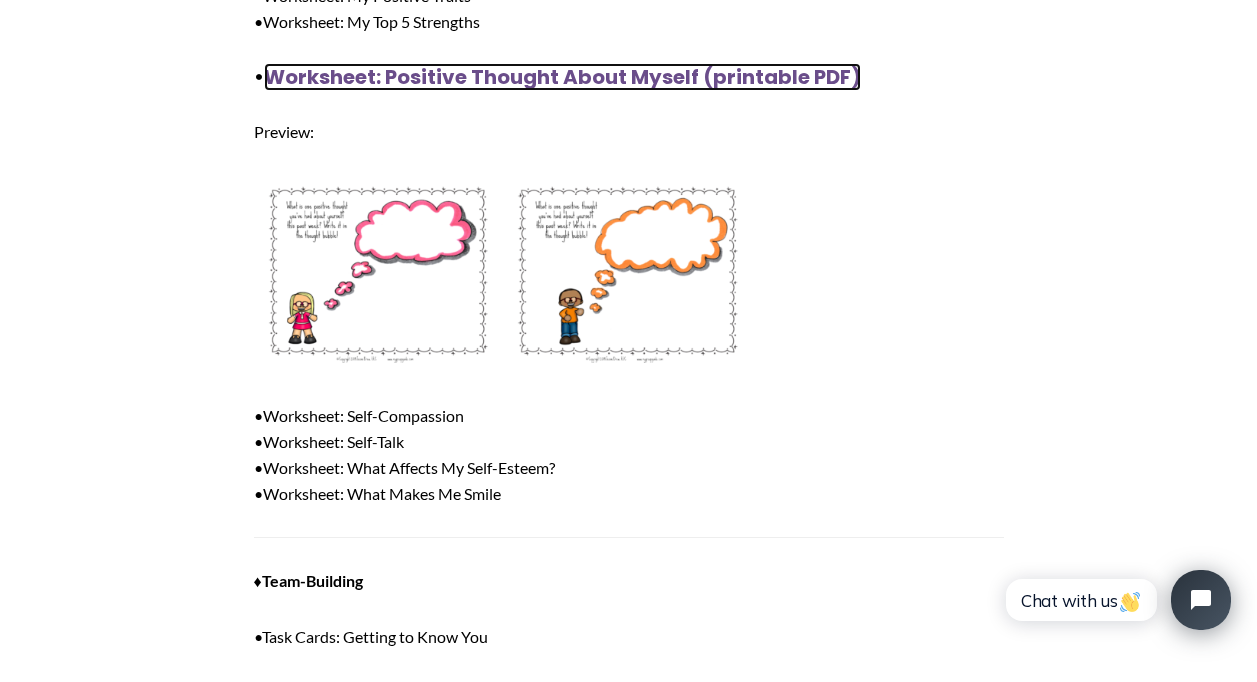 click on "Worksheet: Positive Thought About Myself (printable PDF)" at bounding box center [562, 77] 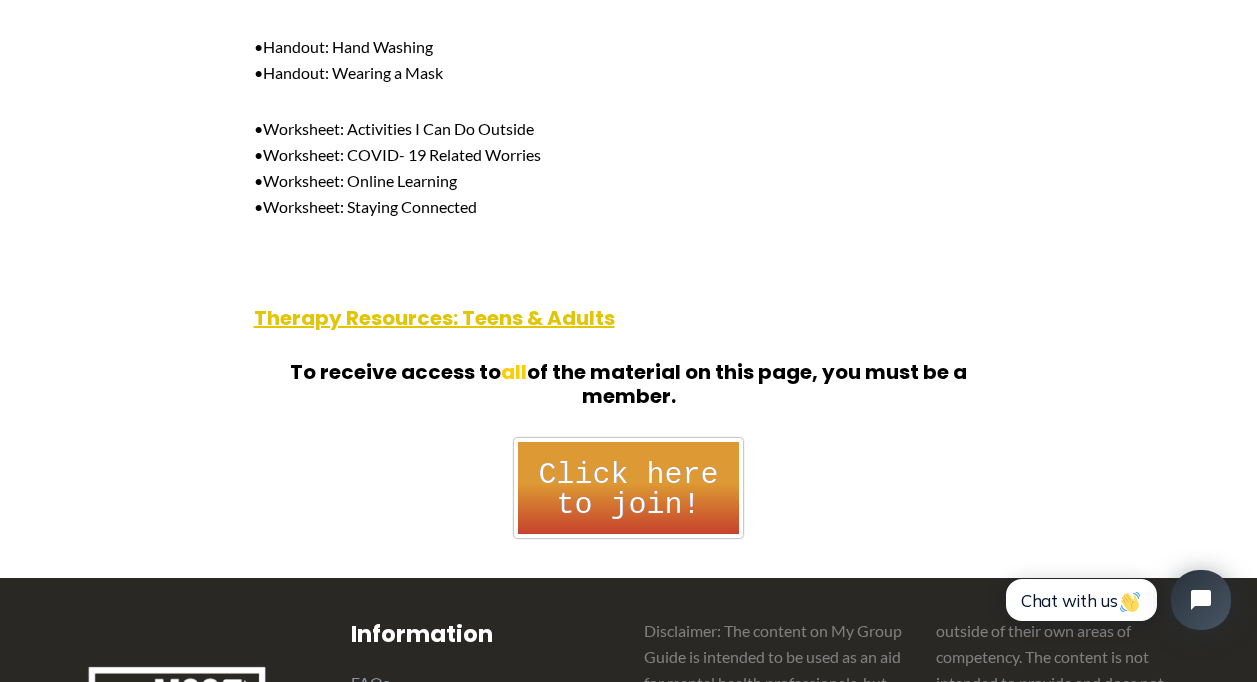 scroll, scrollTop: 13700, scrollLeft: 0, axis: vertical 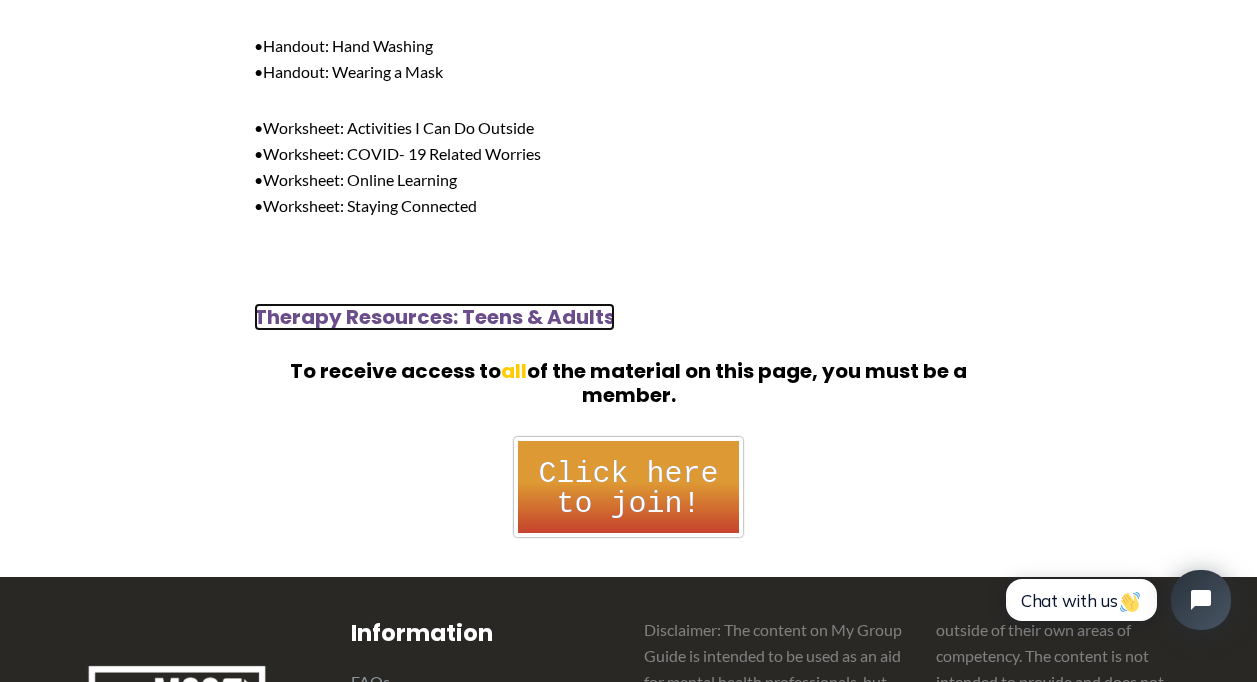 click on "Therapy Resources: Teens & Adults" at bounding box center (434, 317) 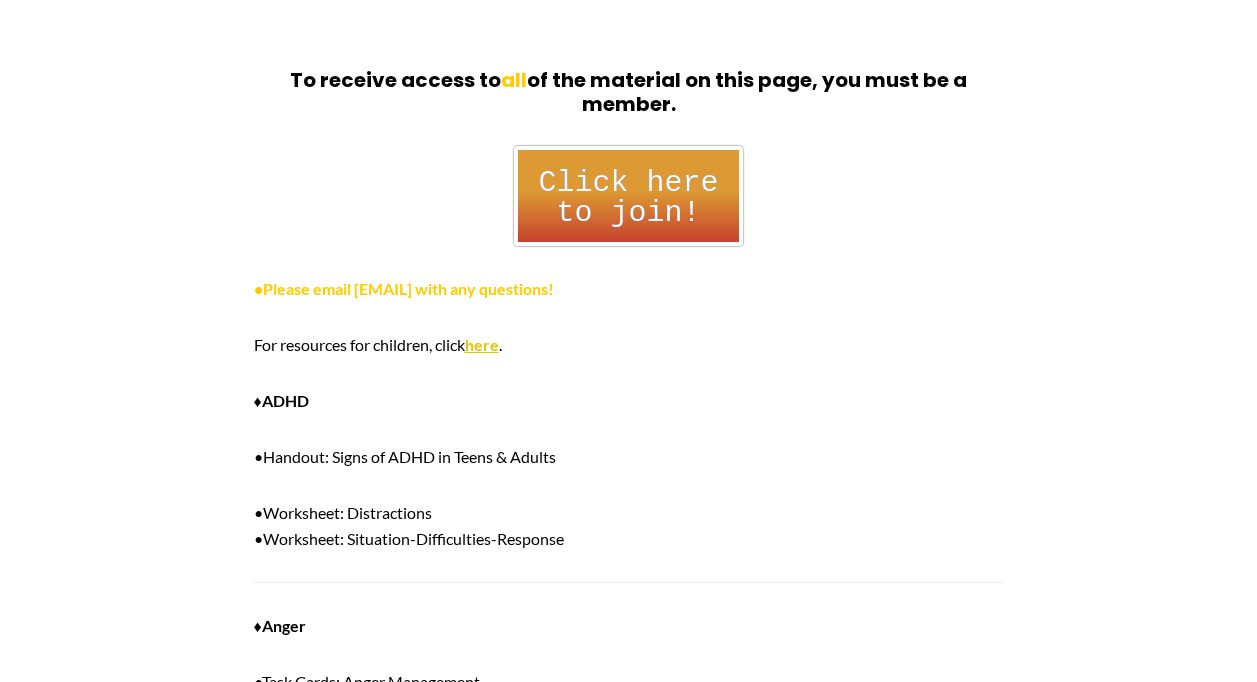 scroll, scrollTop: 546, scrollLeft: 0, axis: vertical 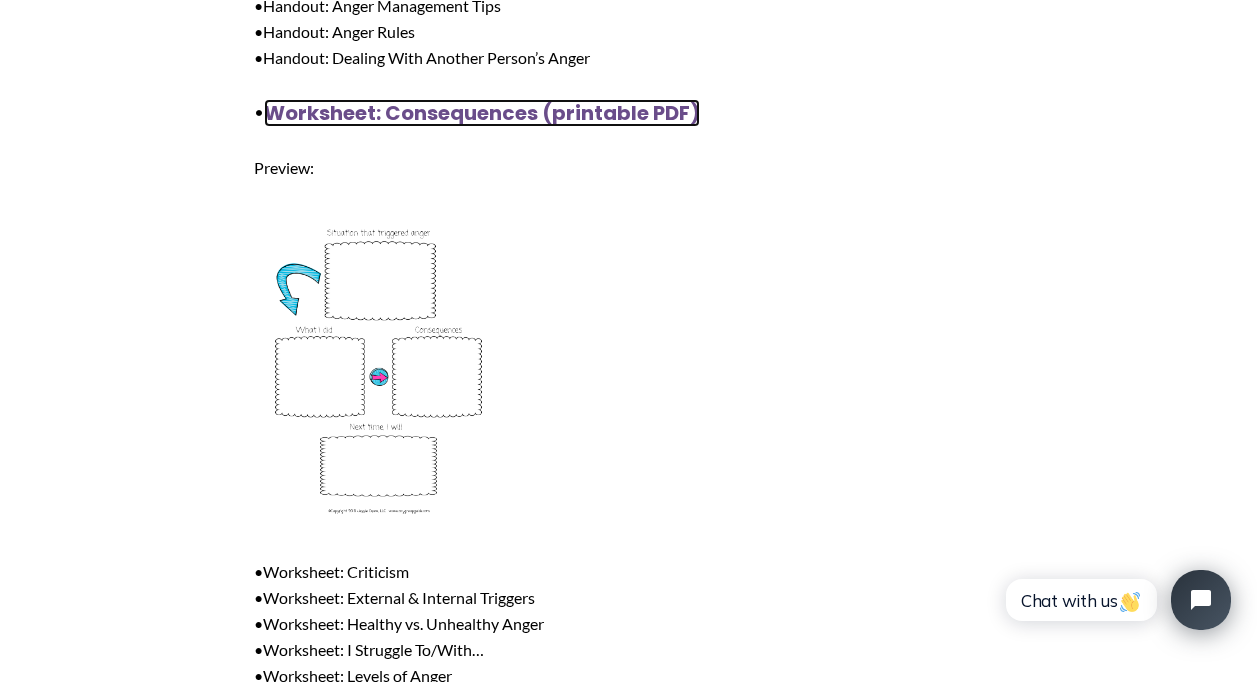 click on "Worksheet: Consequences (printable PDF)" at bounding box center [482, 113] 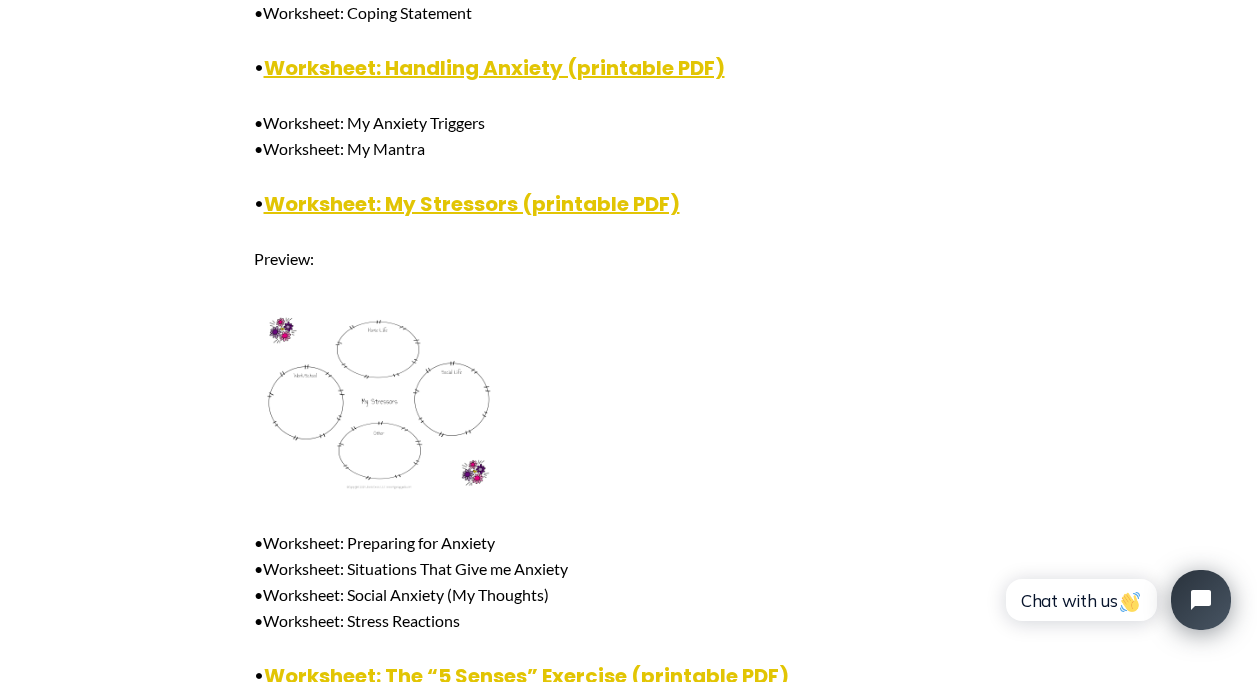 scroll, scrollTop: 3900, scrollLeft: 0, axis: vertical 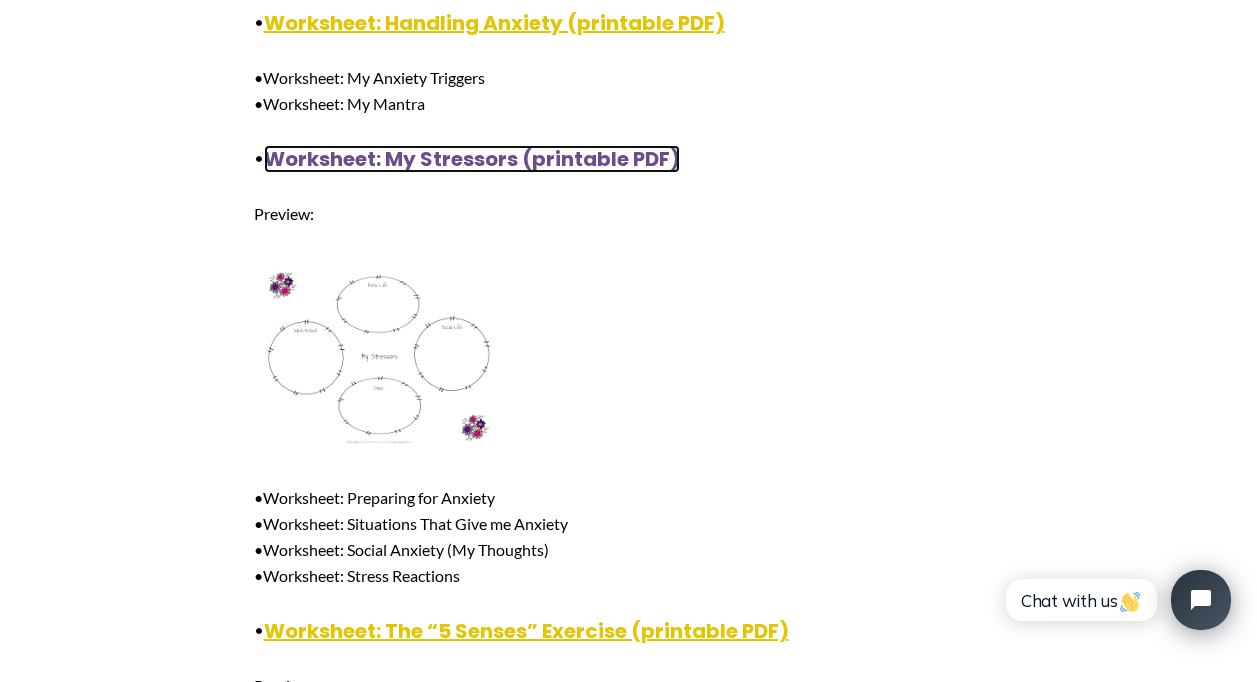 click on "Worksheet: My Stressors (printable PDF)" at bounding box center [472, 159] 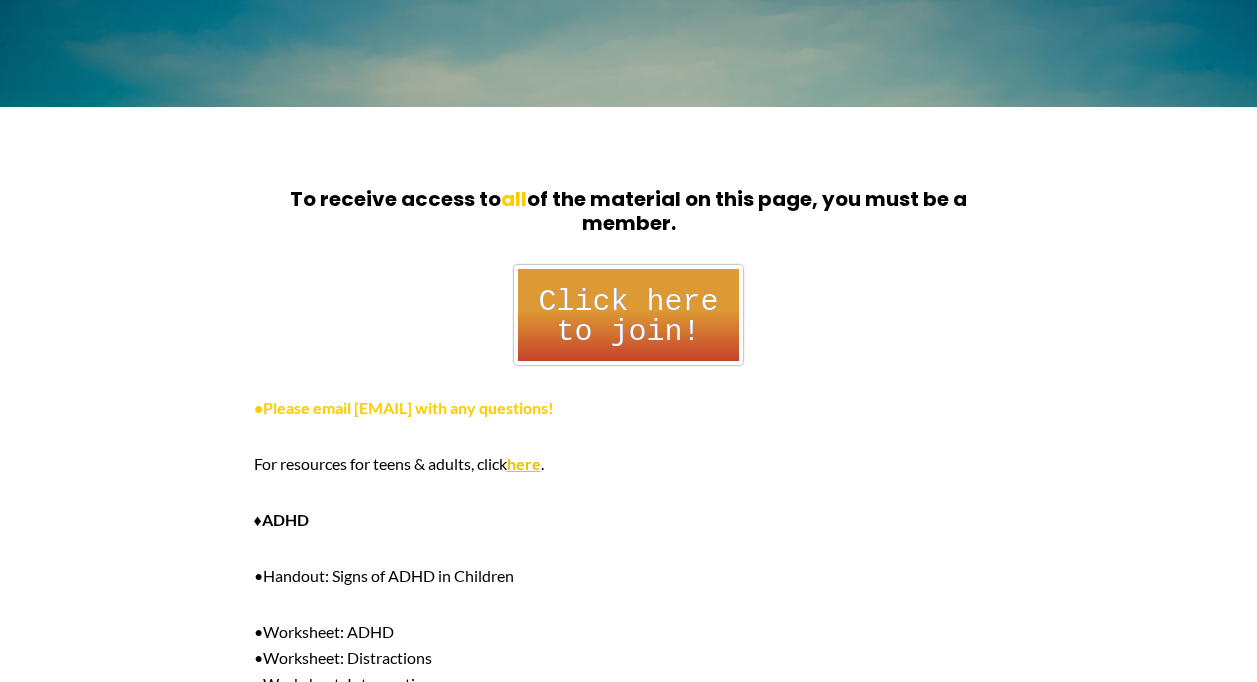 scroll, scrollTop: 400, scrollLeft: 0, axis: vertical 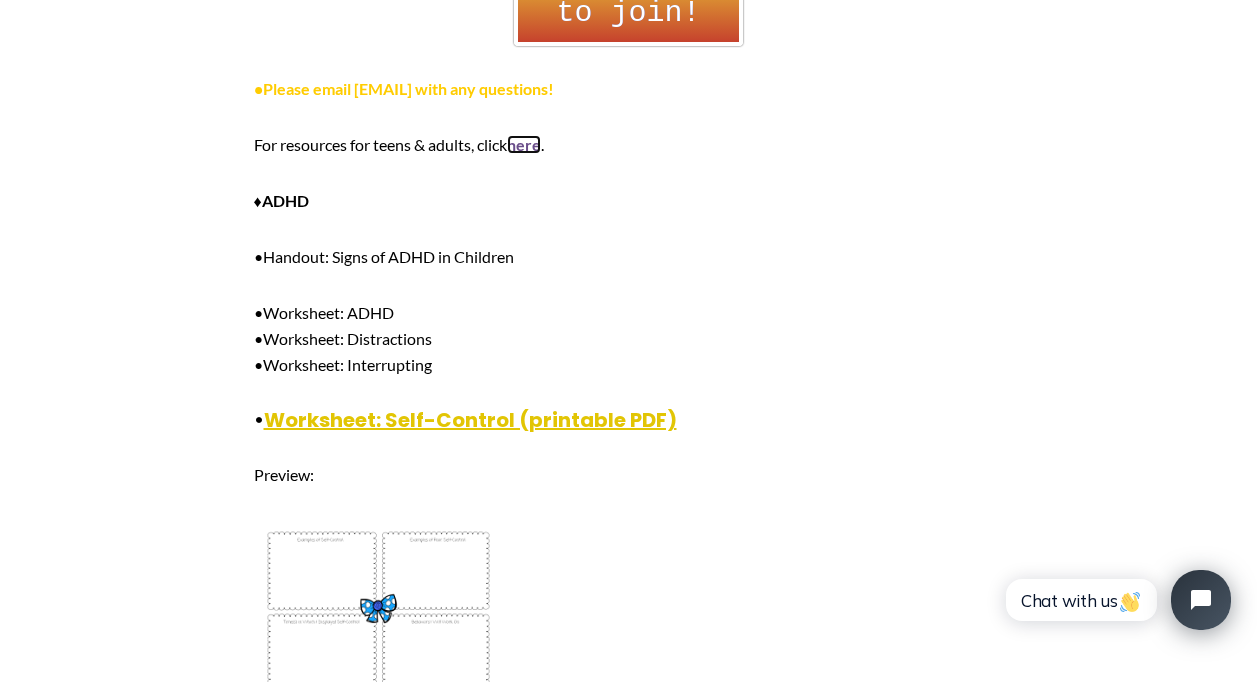 click on "here" at bounding box center (524, 144) 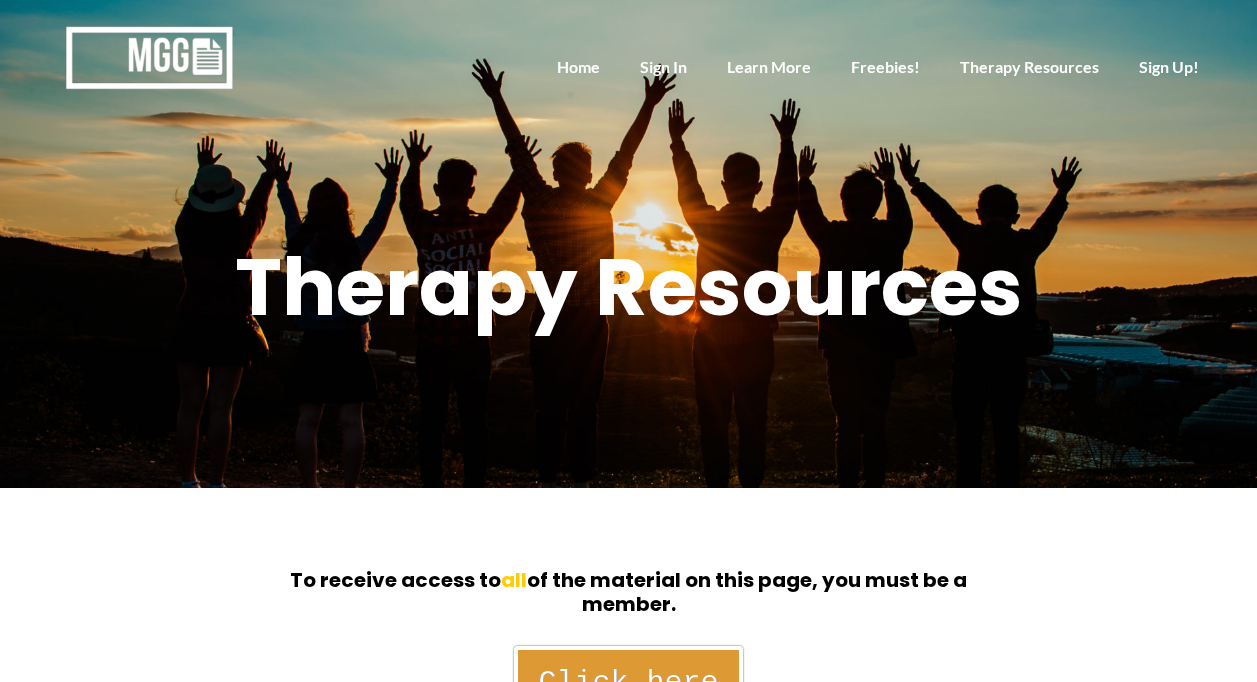 scroll, scrollTop: 8, scrollLeft: 0, axis: vertical 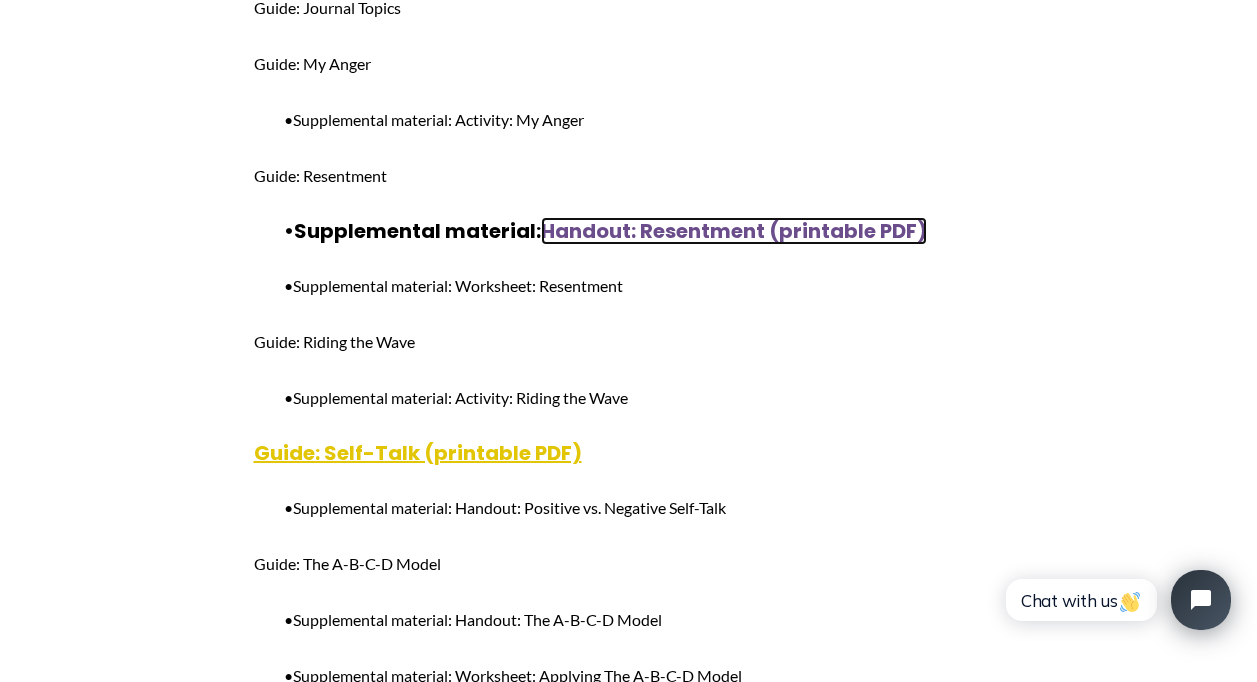 click on "Handout: Resentment (printable PDF)" at bounding box center [734, 231] 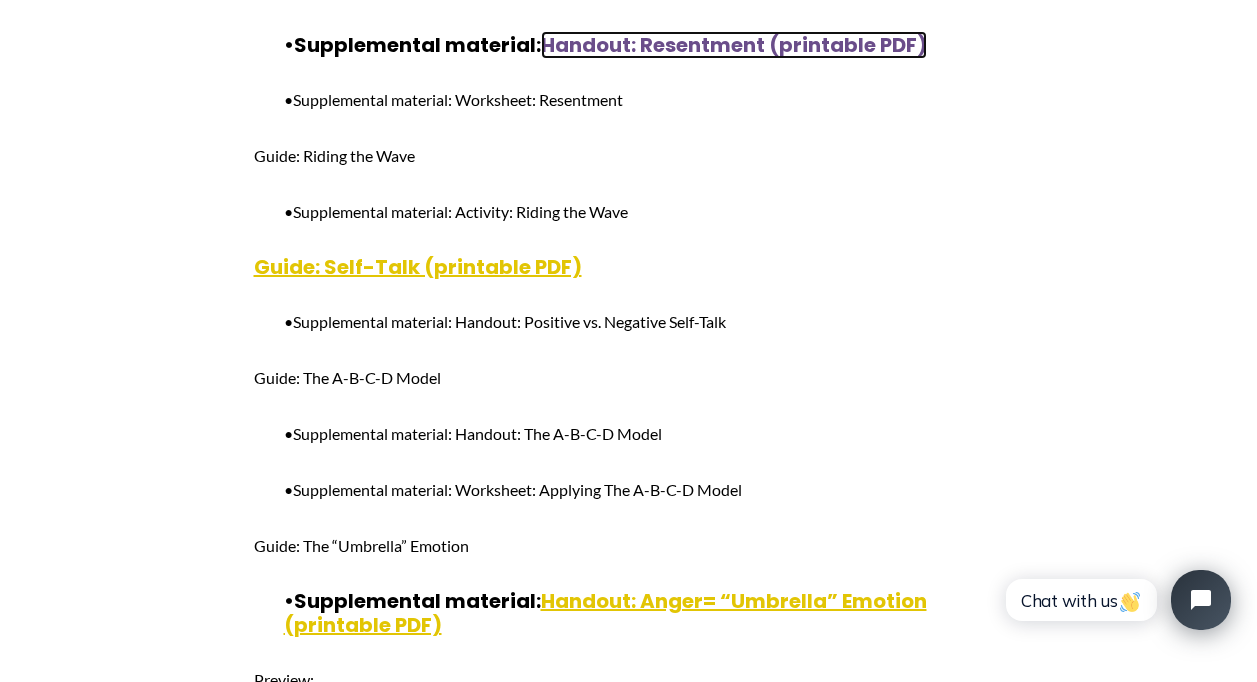 scroll, scrollTop: 2600, scrollLeft: 0, axis: vertical 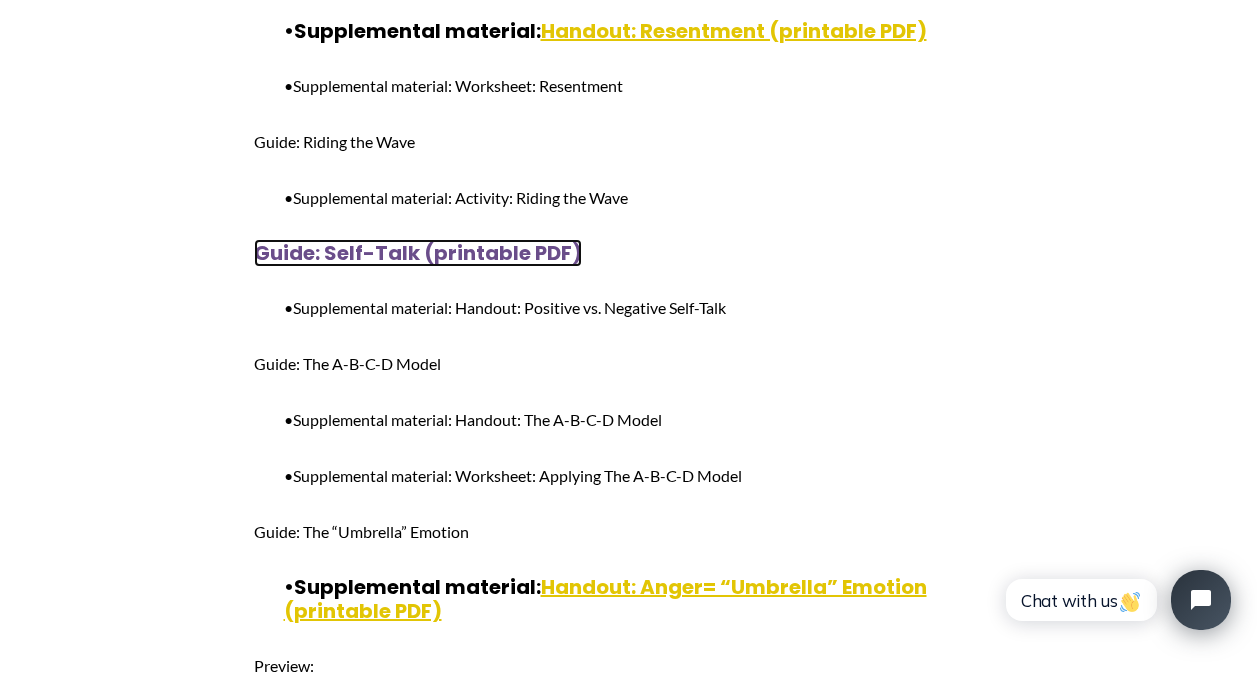 click on "Guide: Self-Talk (printable PDF)" at bounding box center (418, 253) 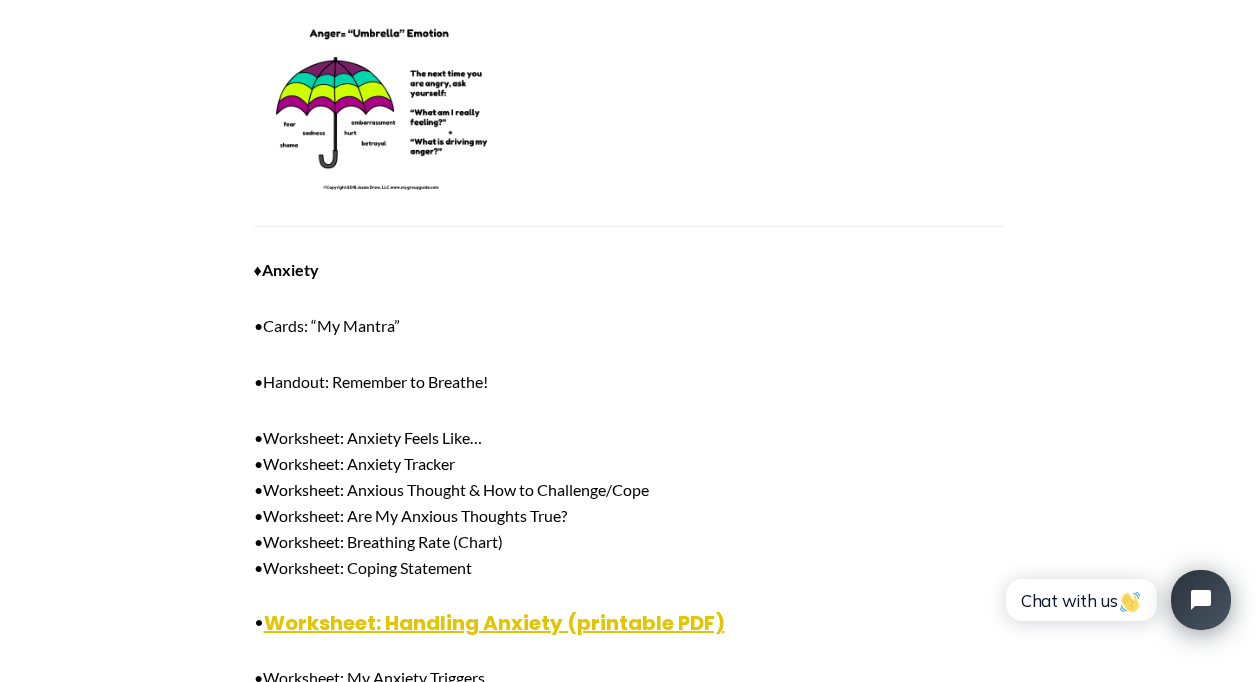 scroll, scrollTop: 3400, scrollLeft: 0, axis: vertical 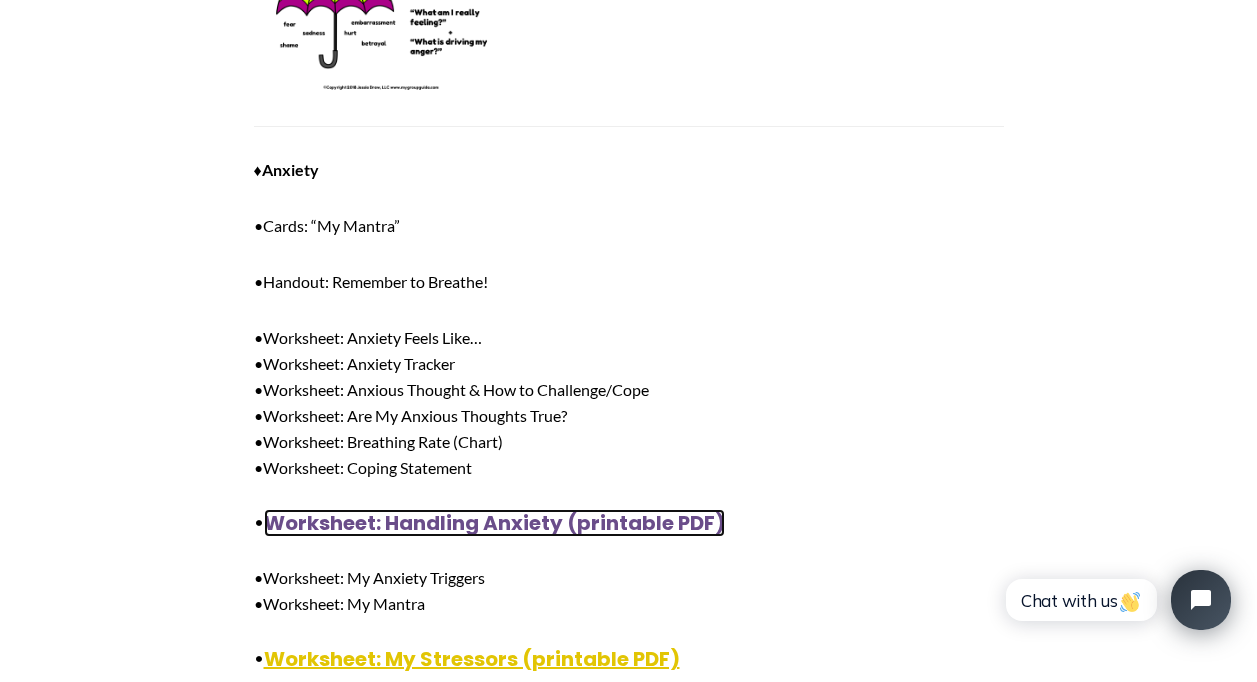 click on "Worksheet: Handling Anxiety (printable PDF)" at bounding box center [494, 523] 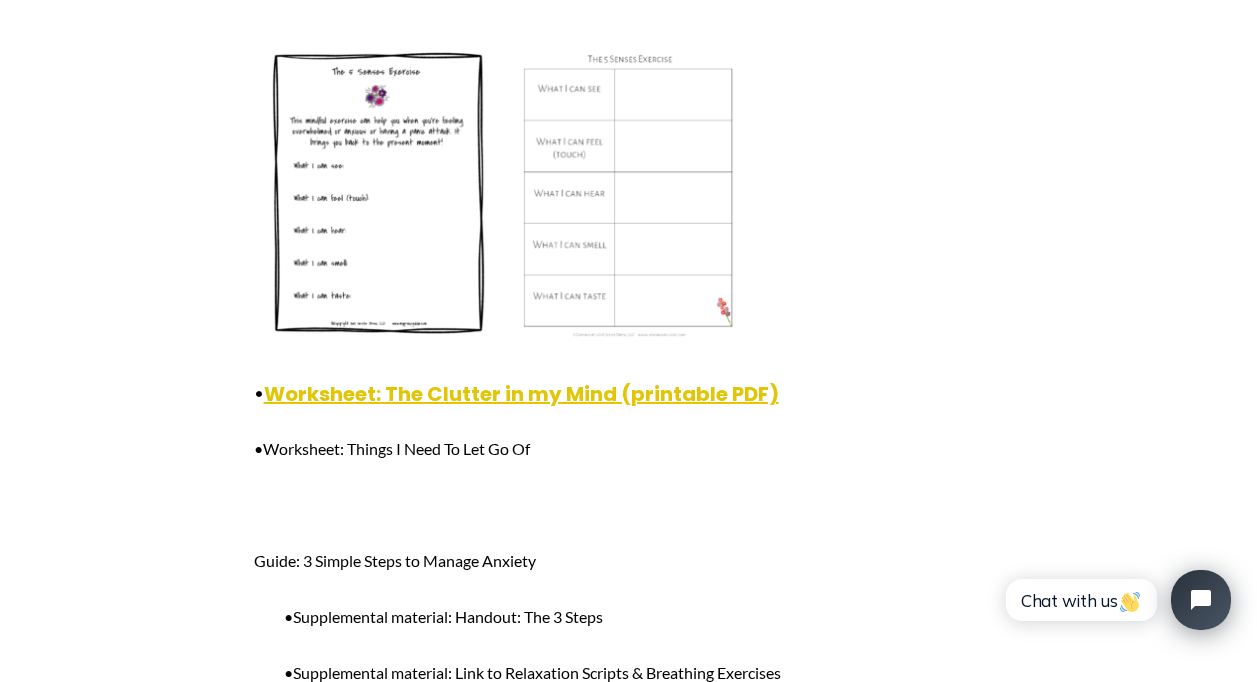 scroll, scrollTop: 4600, scrollLeft: 0, axis: vertical 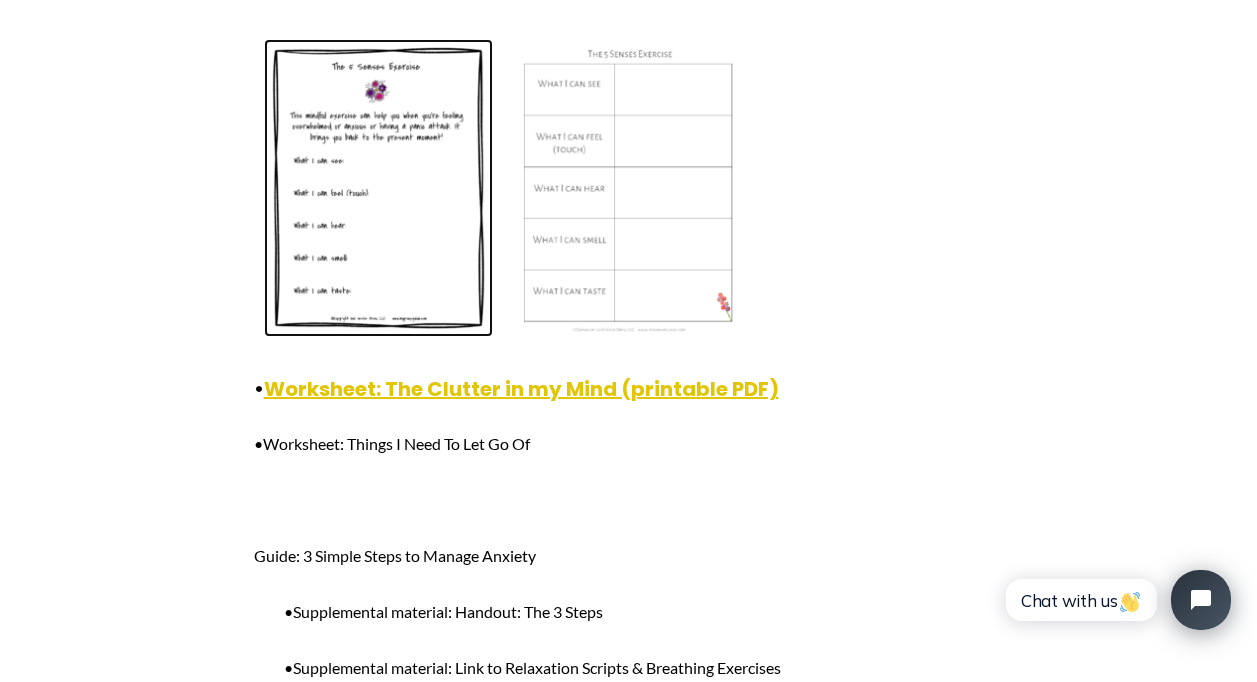 click at bounding box center (379, 188) 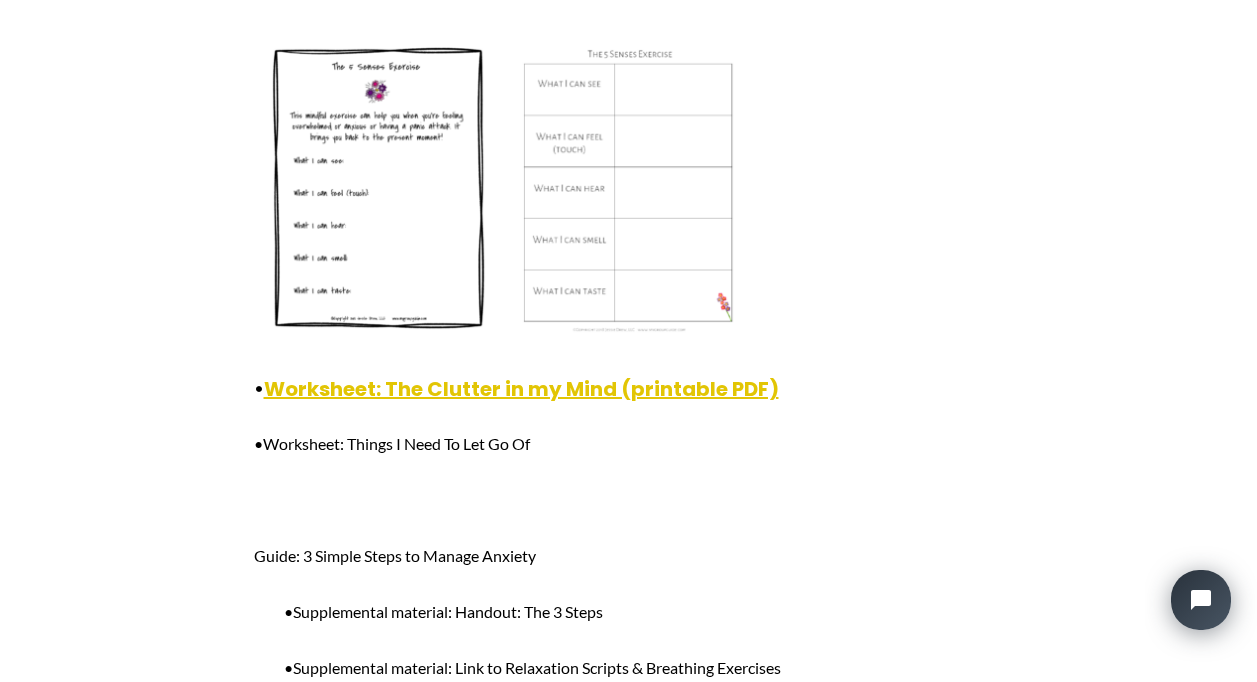 scroll, scrollTop: 0, scrollLeft: 0, axis: both 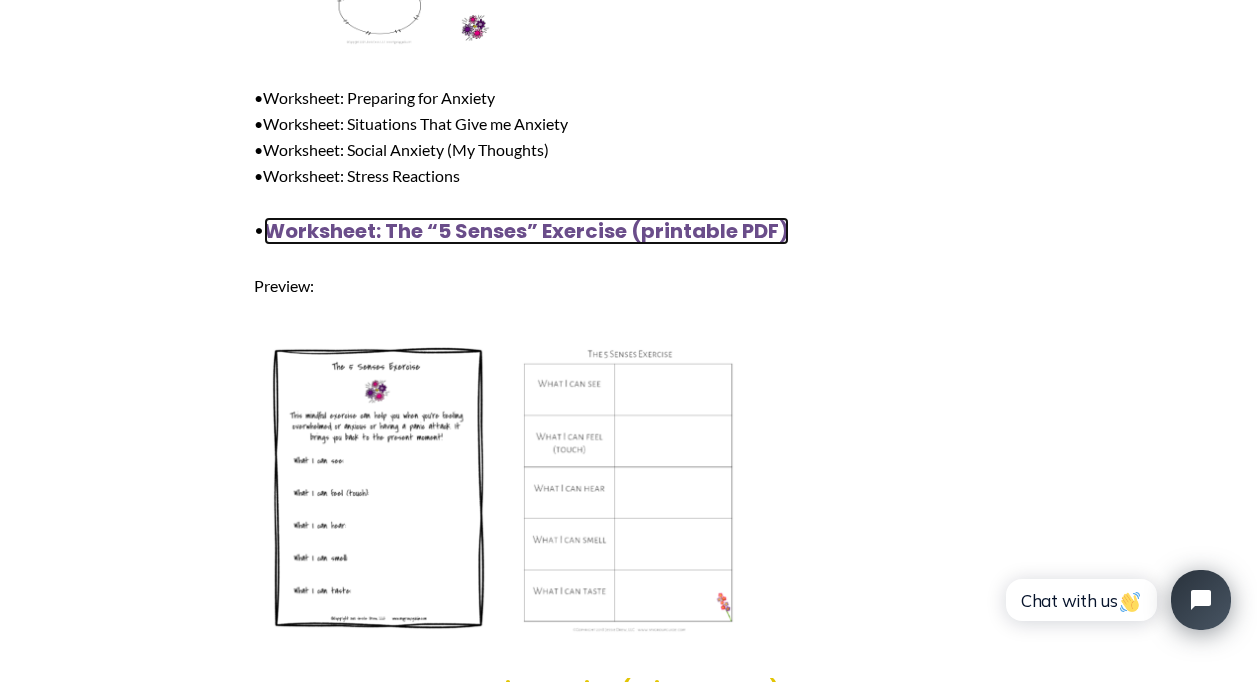 click on "Worksheet: The “5 Senses” Exercise (printable PDF)" at bounding box center [526, 231] 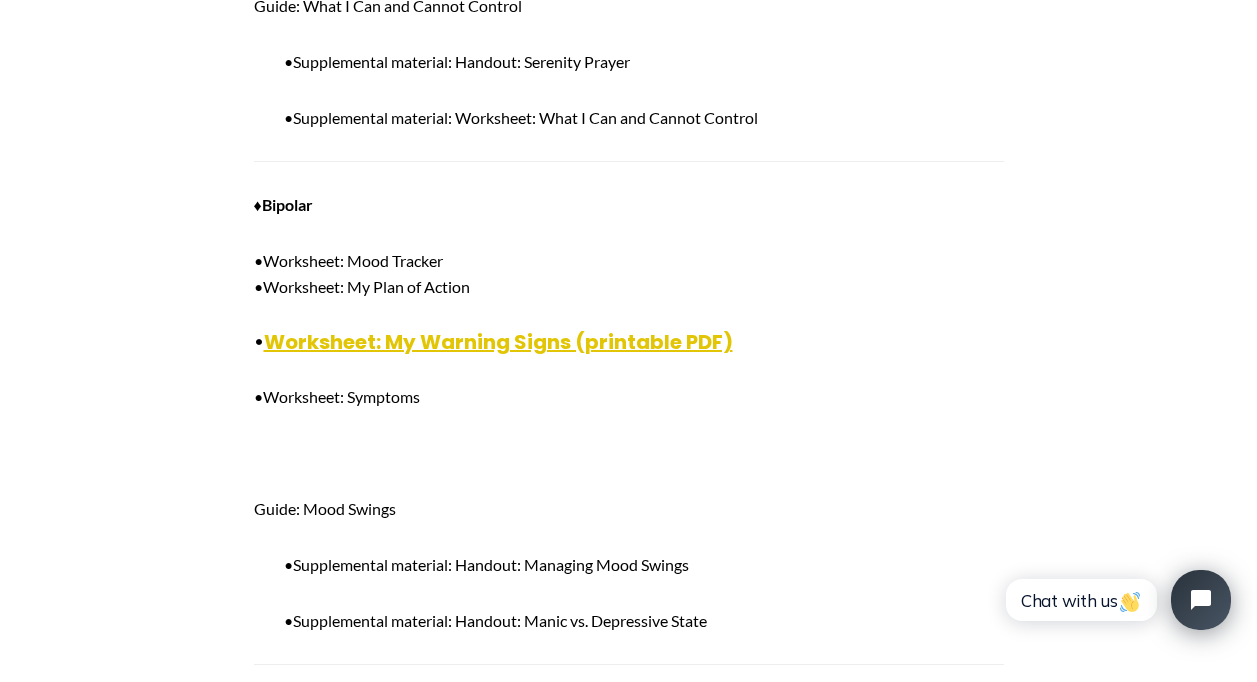 scroll, scrollTop: 6300, scrollLeft: 0, axis: vertical 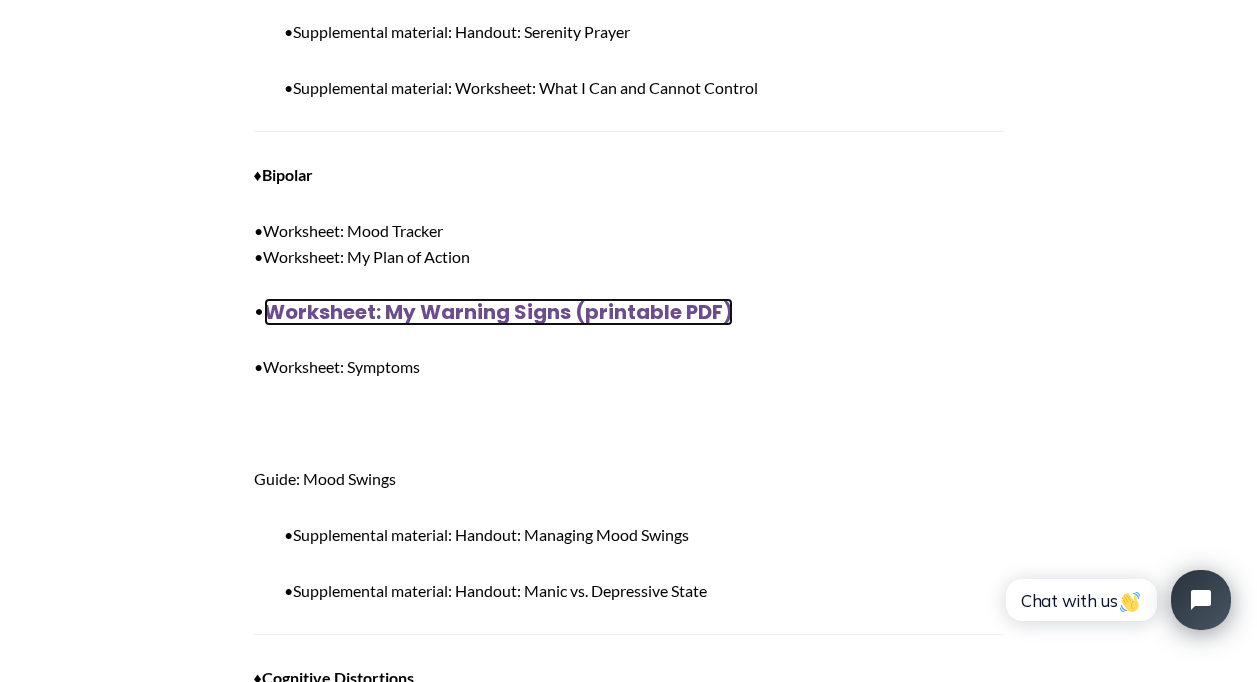 click on "Worksheet: My Warning Signs (printable PDF)" at bounding box center (498, 312) 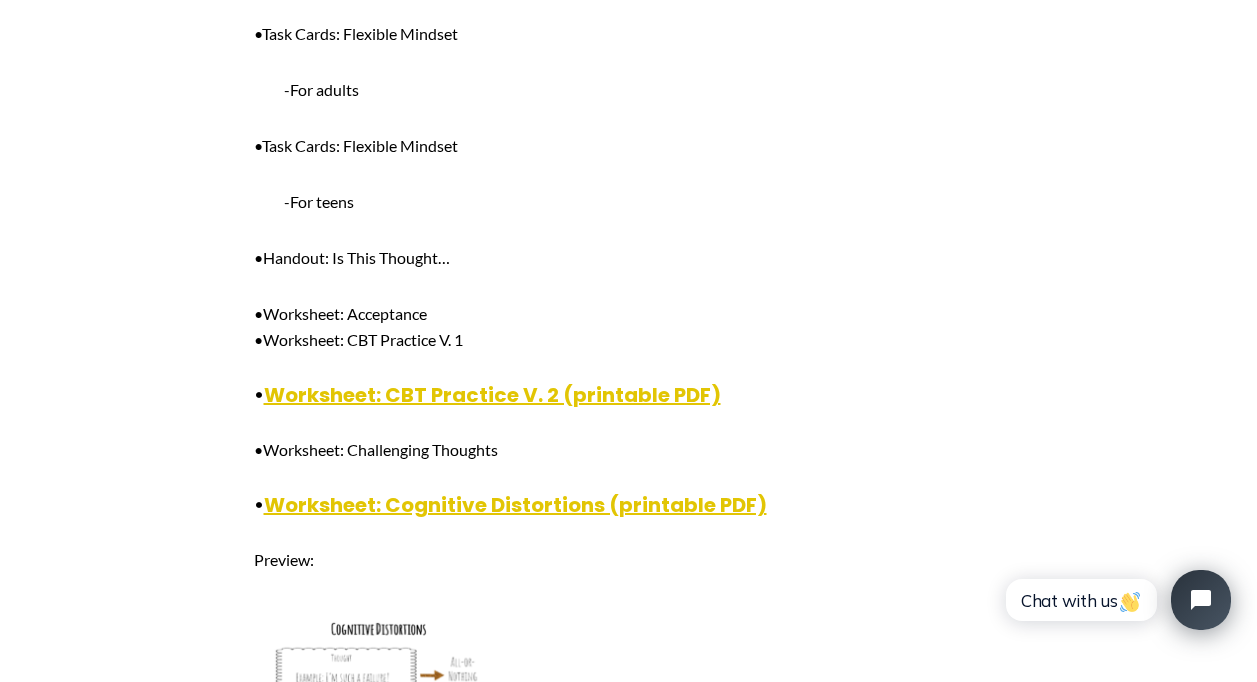 scroll, scrollTop: 7300, scrollLeft: 0, axis: vertical 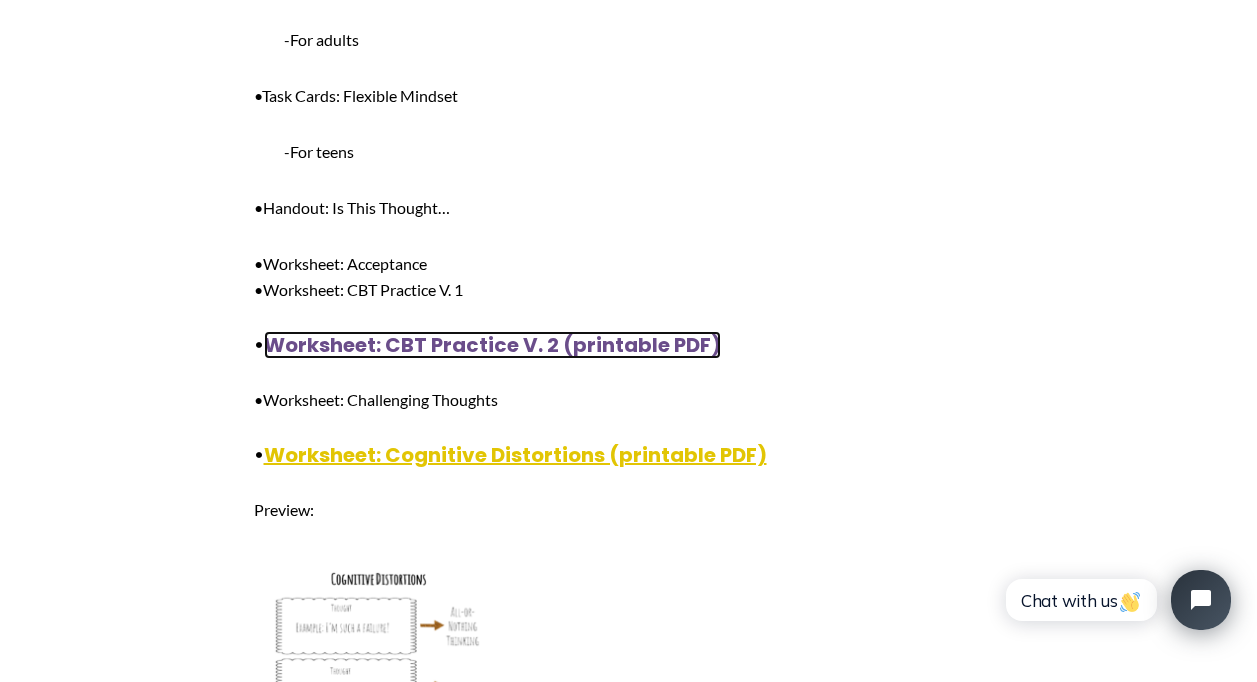 click on "Worksheet: CBT Practice V. 2 (printable PDF)" at bounding box center (492, 345) 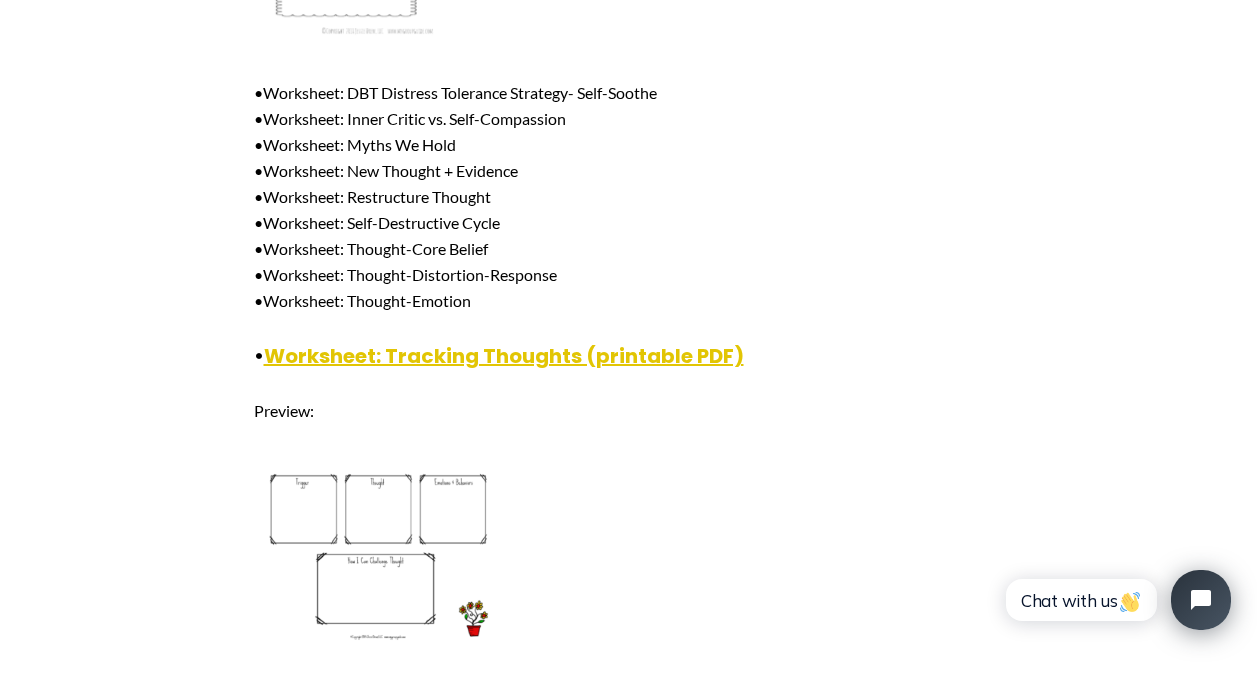 scroll, scrollTop: 8200, scrollLeft: 0, axis: vertical 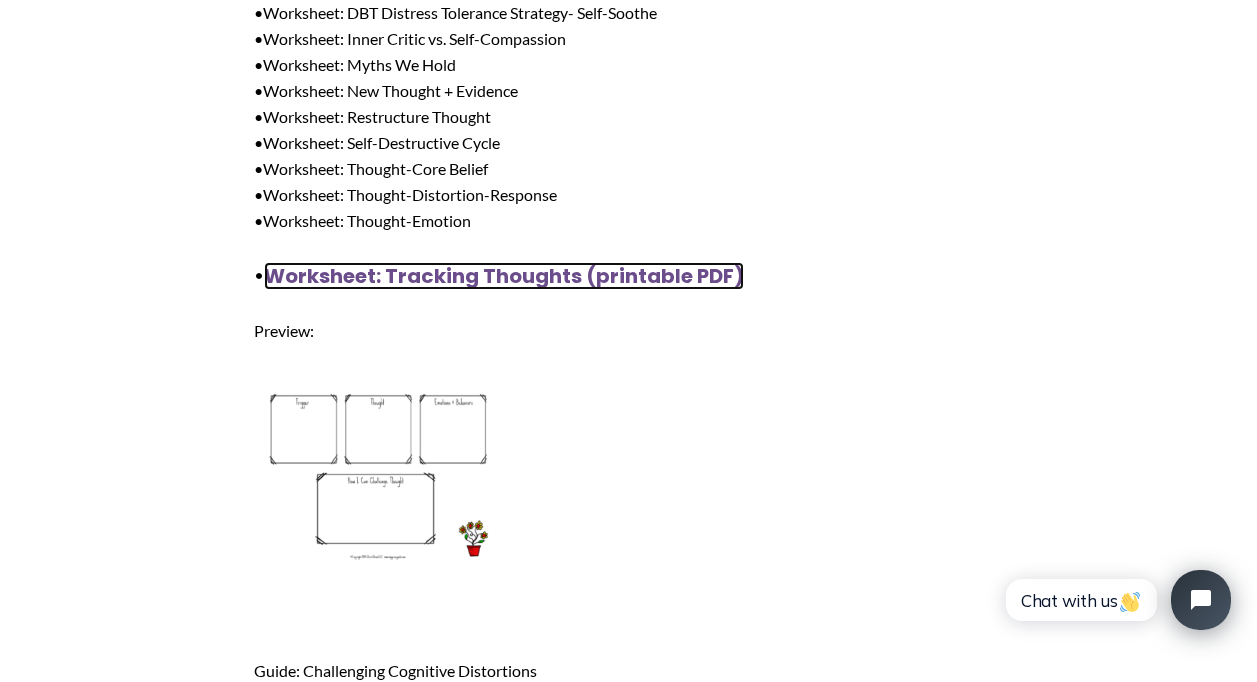 click on "Worksheet: Tracking Thoughts (printable PDF)" at bounding box center [504, 276] 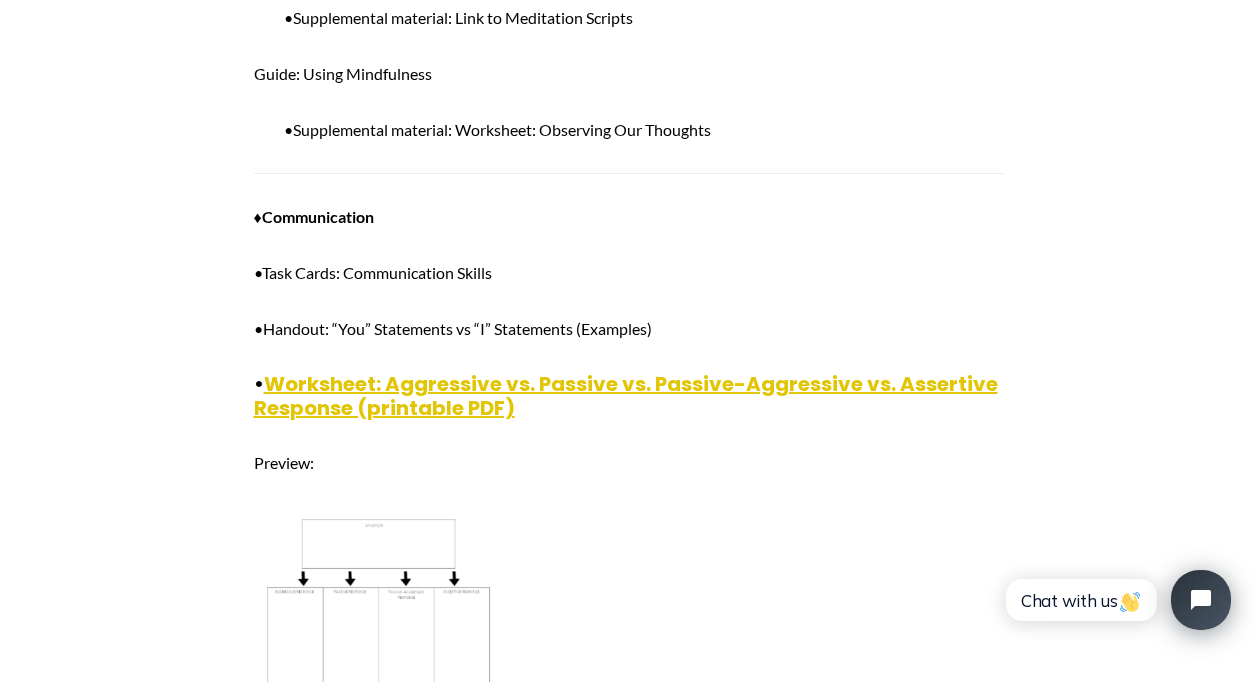 scroll, scrollTop: 10500, scrollLeft: 0, axis: vertical 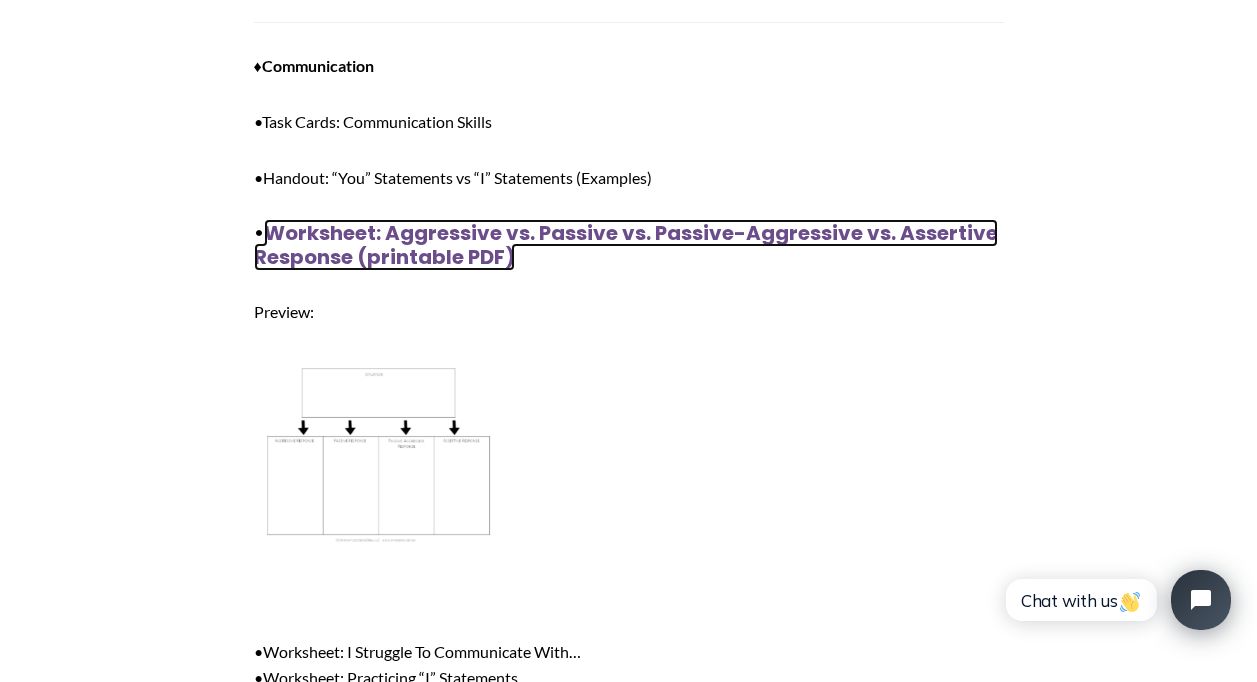 click on "Worksheet: Aggressive vs. Passive vs. Passive-Aggressive vs. Assertive Response (printable PDF)" at bounding box center [626, 245] 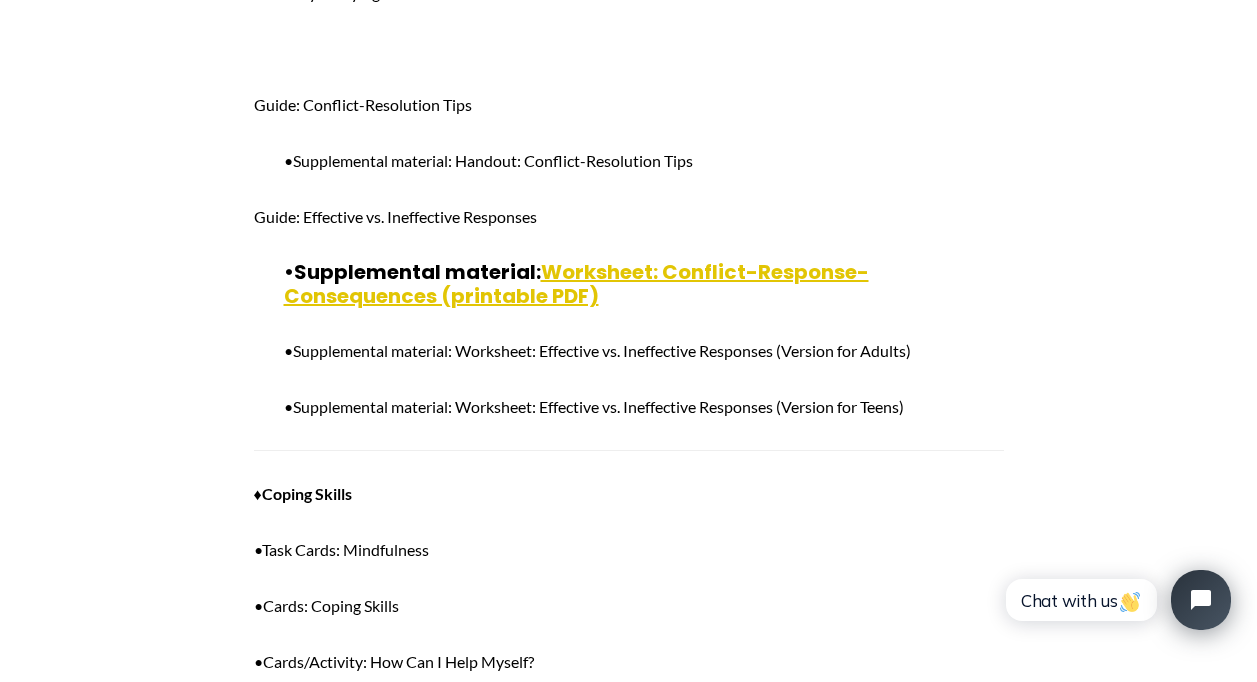 scroll, scrollTop: 12700, scrollLeft: 0, axis: vertical 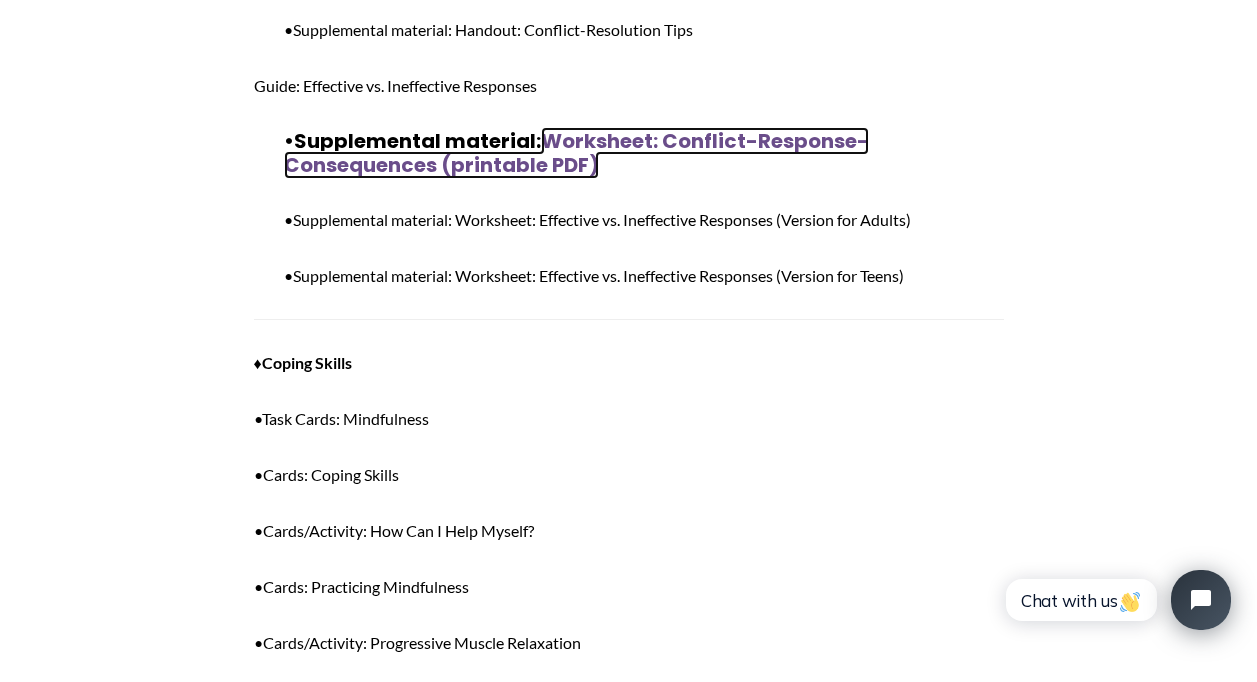 click on "Worksheet: Conflict-Response-Consequences (printable PDF)" at bounding box center [576, 153] 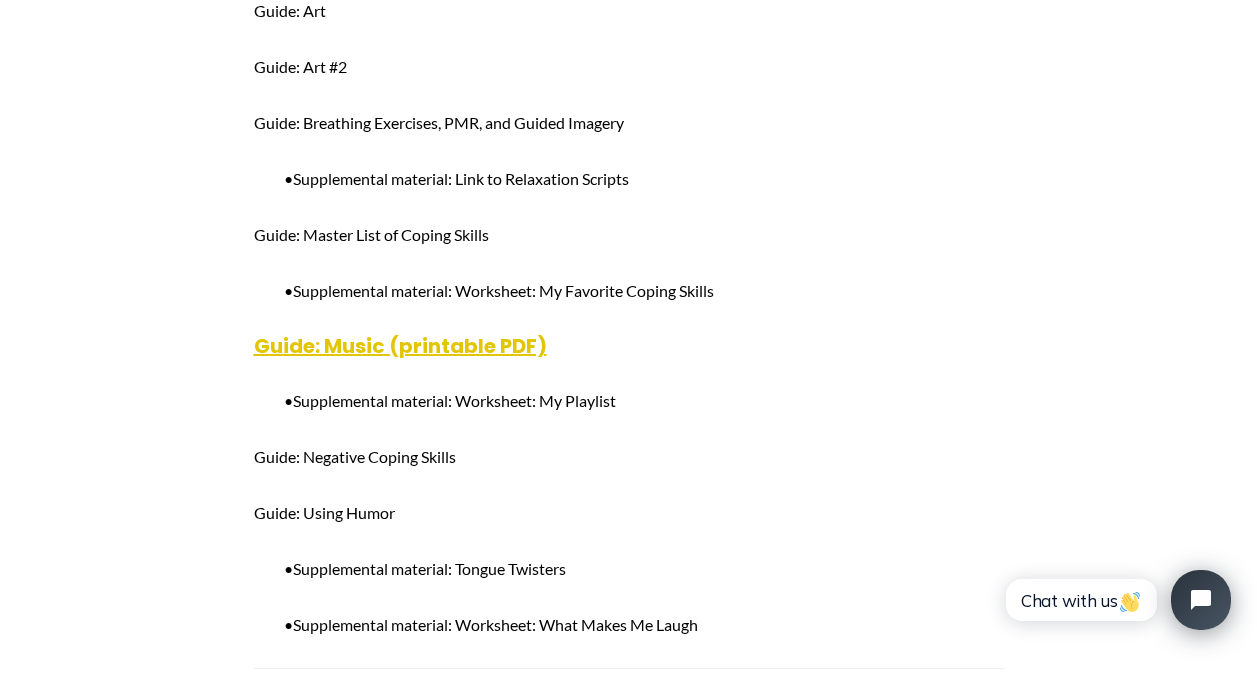 scroll, scrollTop: 14000, scrollLeft: 0, axis: vertical 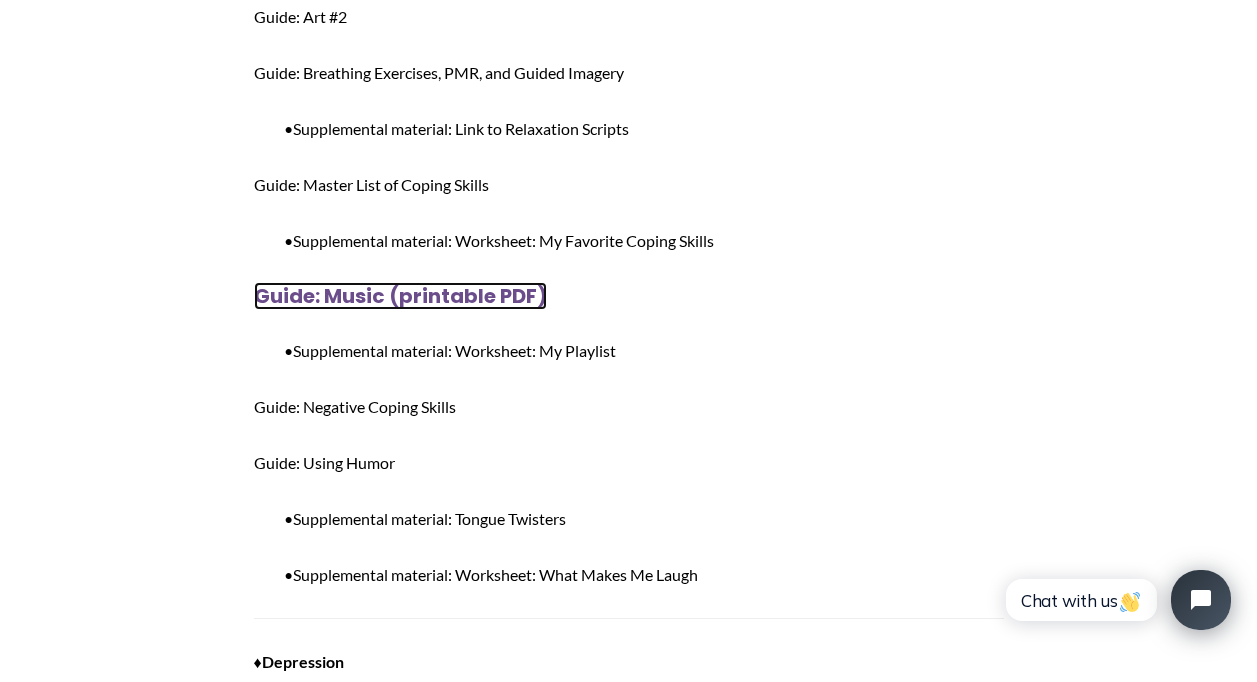 click on "Guide: Music (printable PDF)" at bounding box center [400, 296] 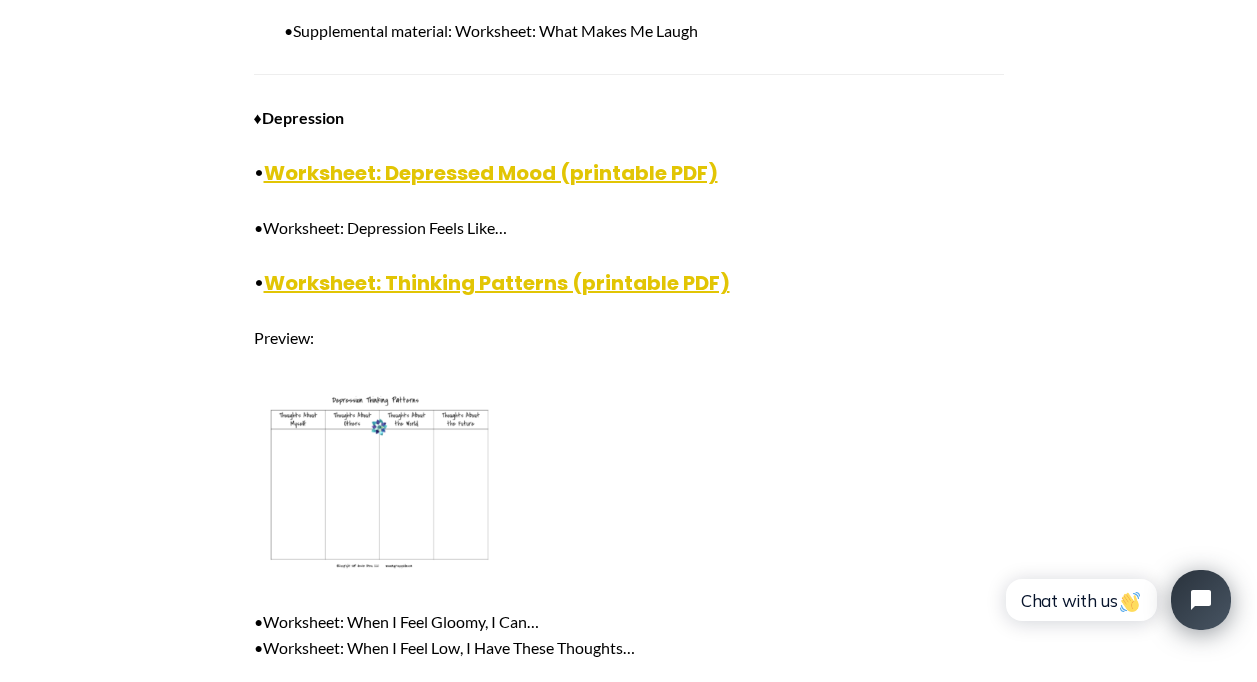 scroll, scrollTop: 14600, scrollLeft: 0, axis: vertical 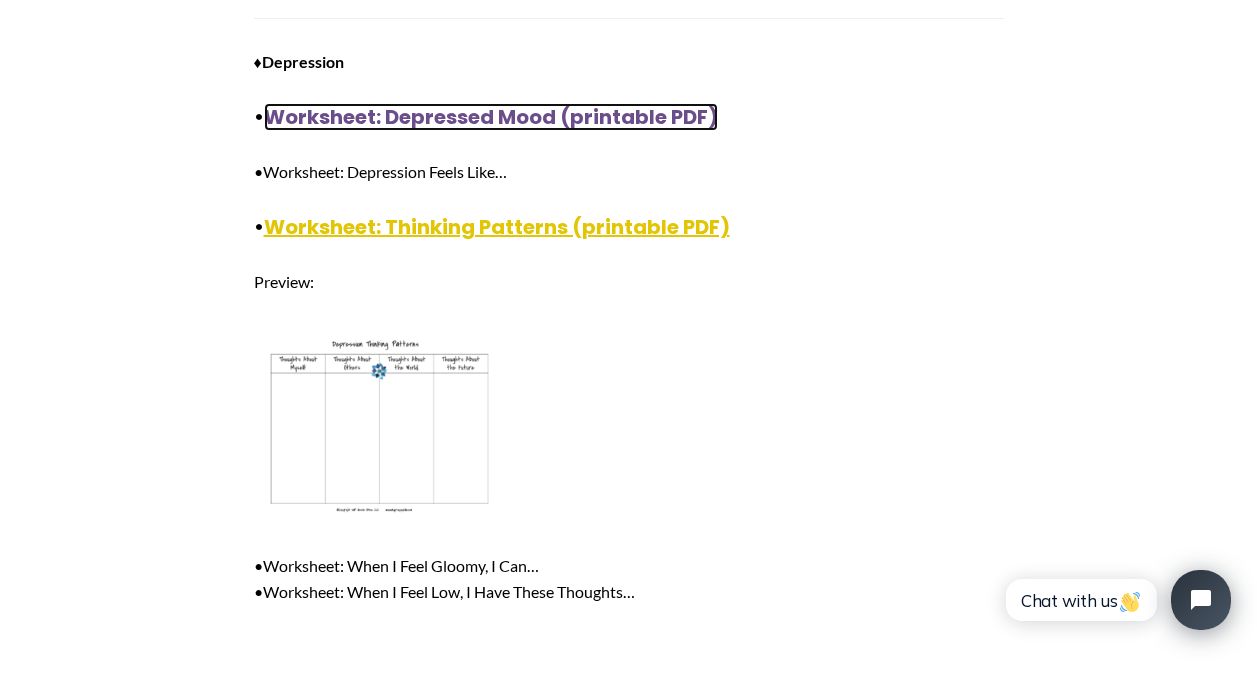 click on "Worksheet: Depressed Mood (printable PDF)" at bounding box center [491, 117] 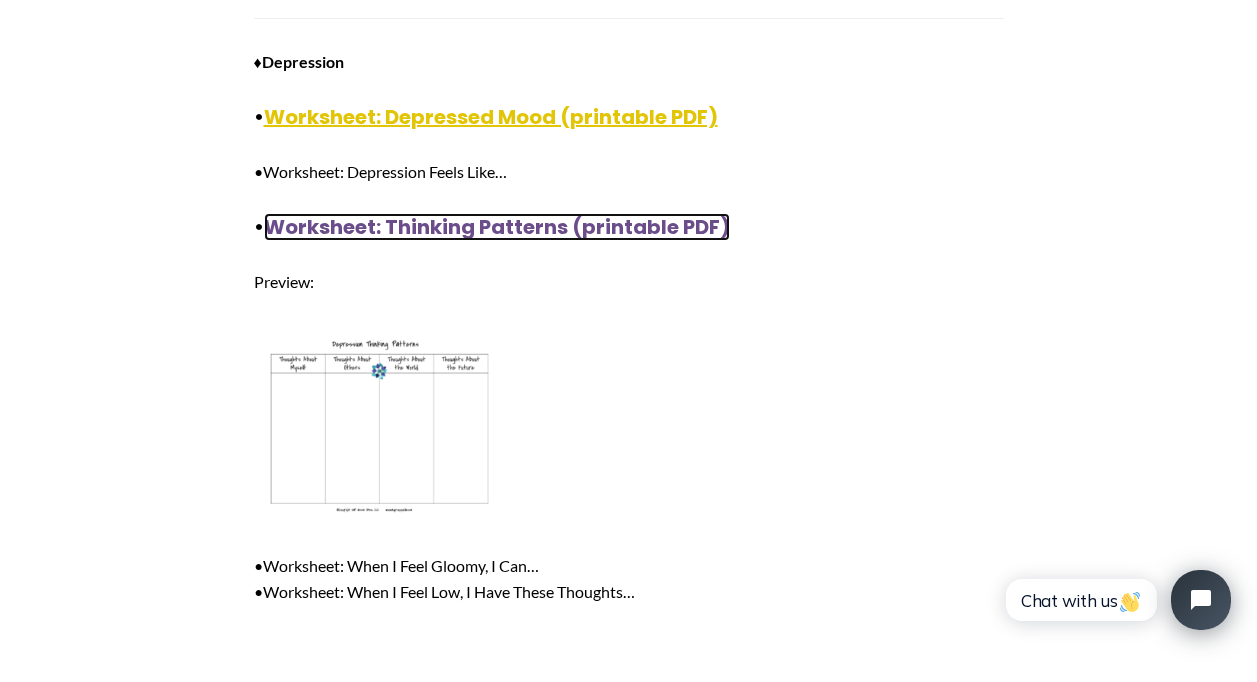 click on "Worksheet: Thinking Patterns (printable PDF)" at bounding box center [497, 227] 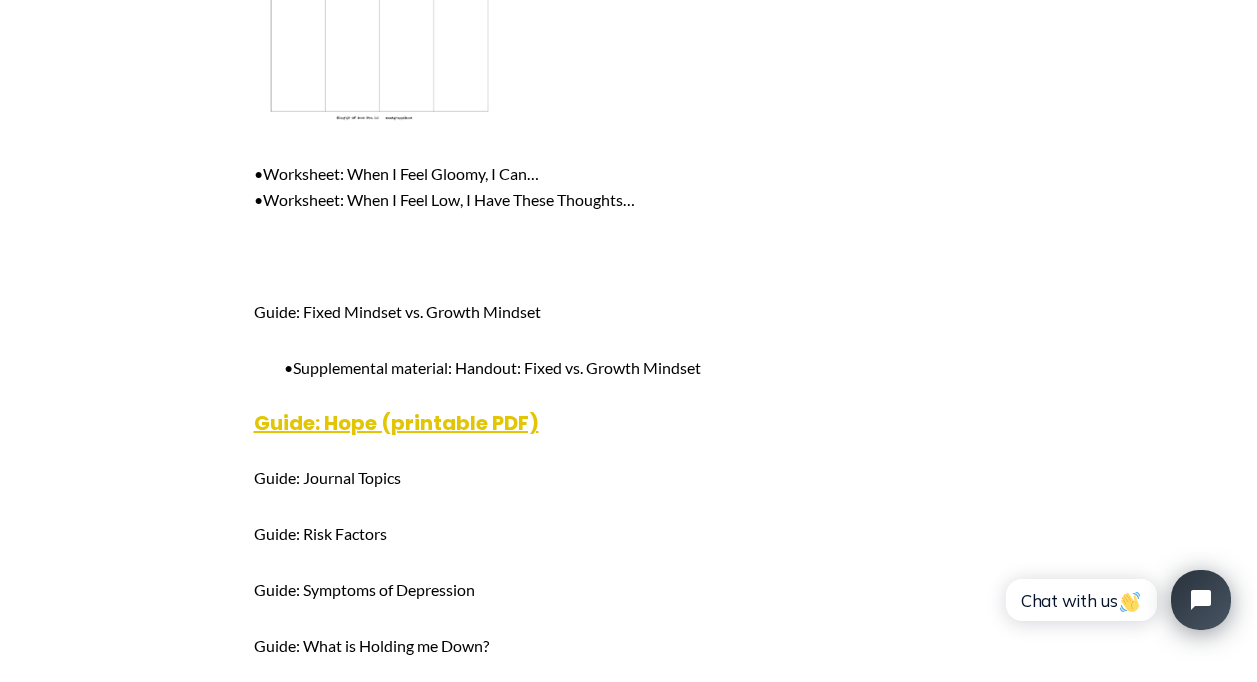 scroll, scrollTop: 15100, scrollLeft: 0, axis: vertical 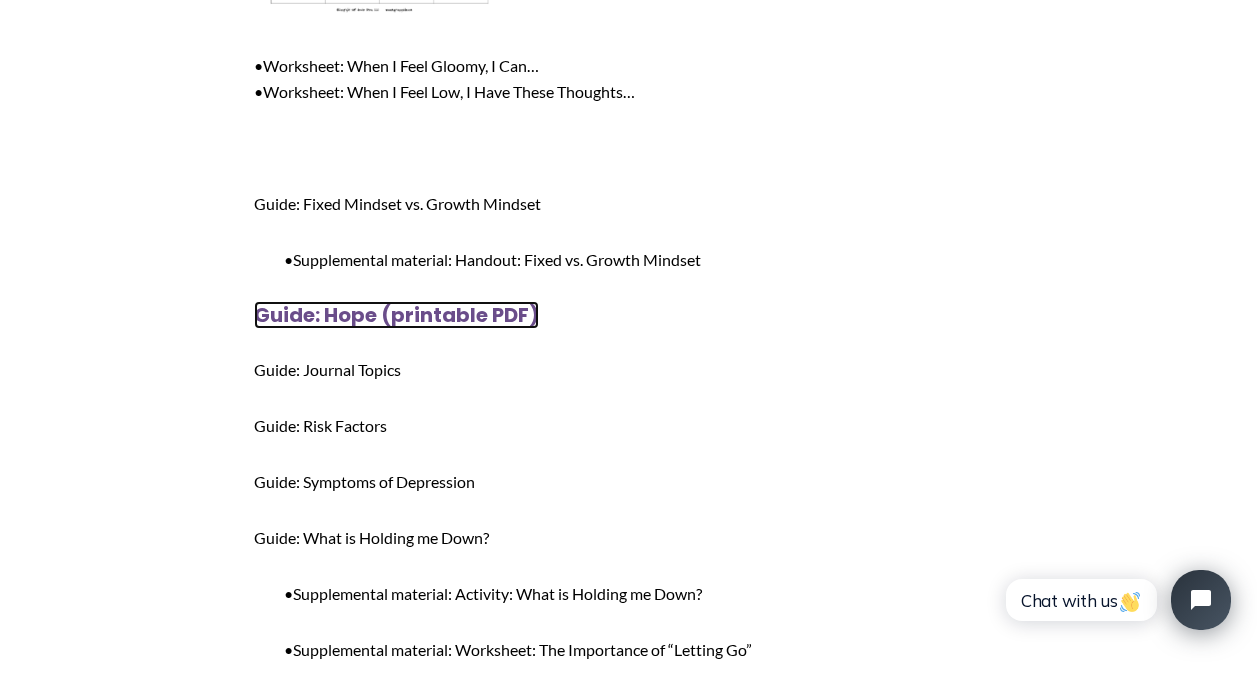 click on "Guide: Hope (printable PDF)" at bounding box center (396, 315) 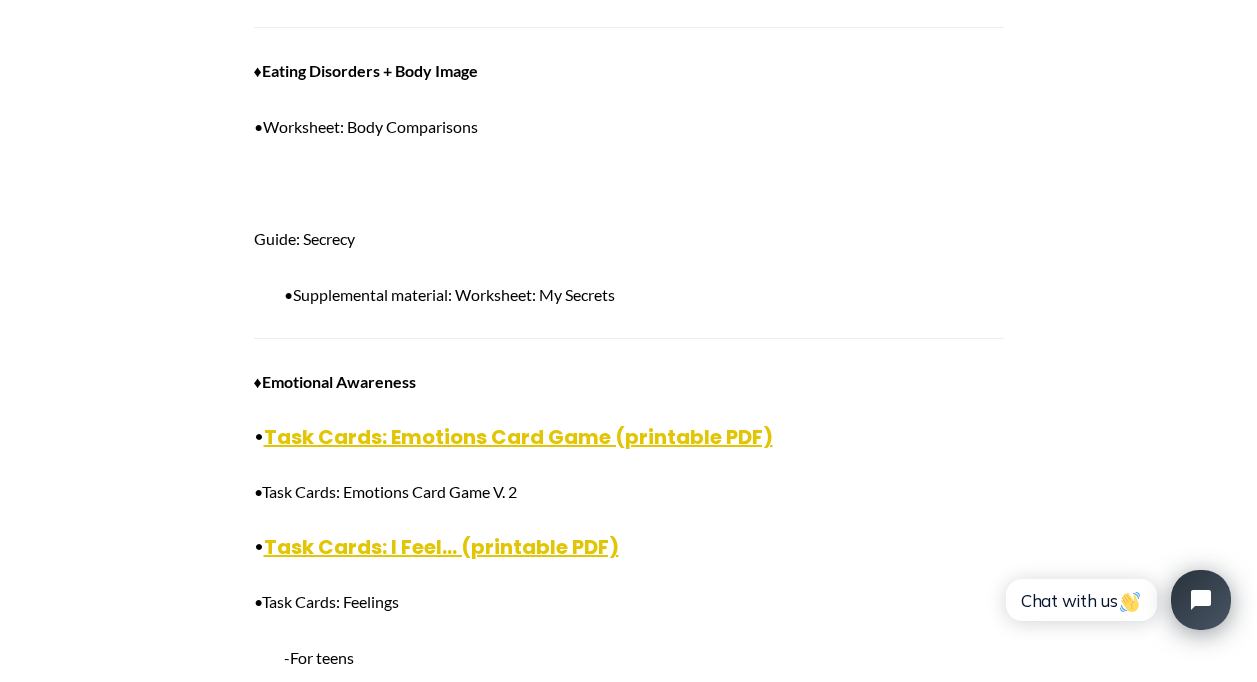 scroll, scrollTop: 15800, scrollLeft: 0, axis: vertical 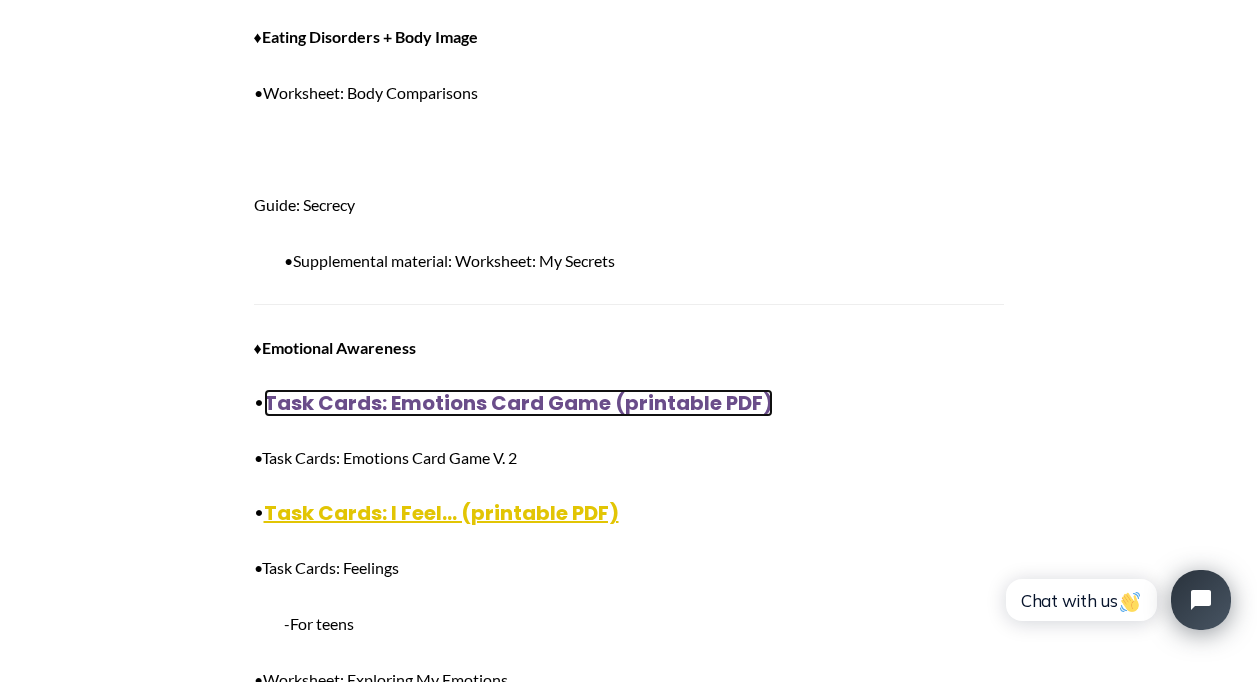click on "Task Cards: Emotions Card Game (printable PDF)" at bounding box center [518, 403] 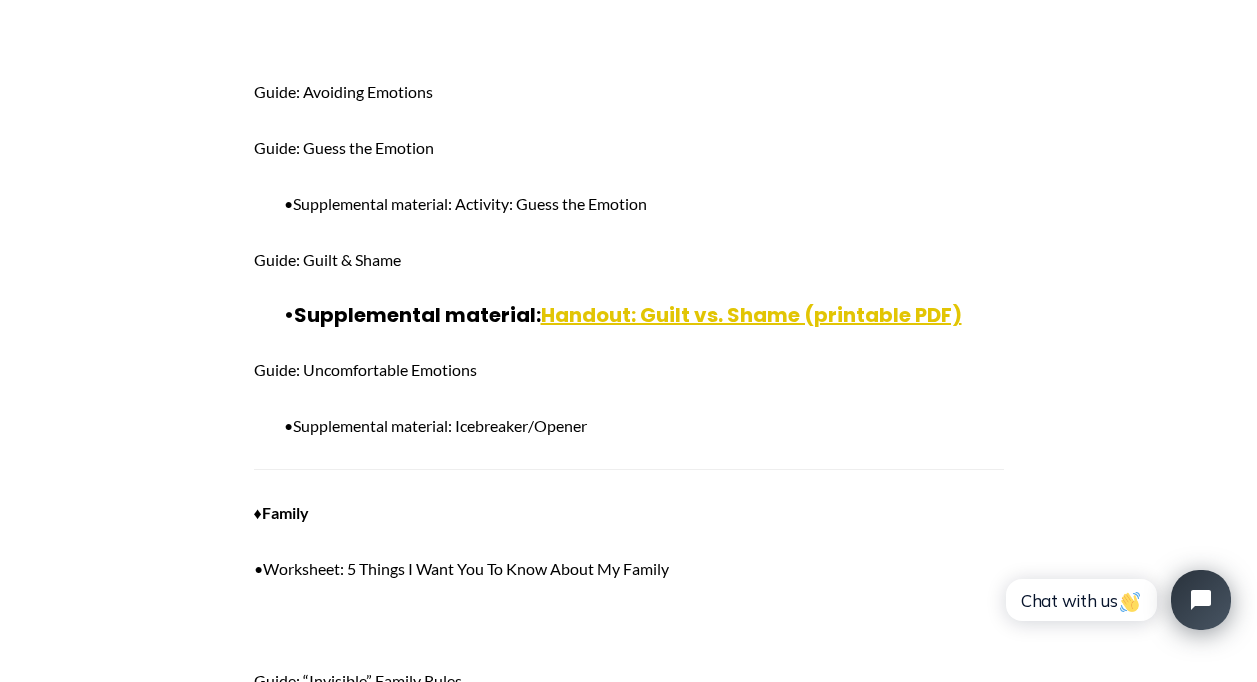 scroll, scrollTop: 16800, scrollLeft: 0, axis: vertical 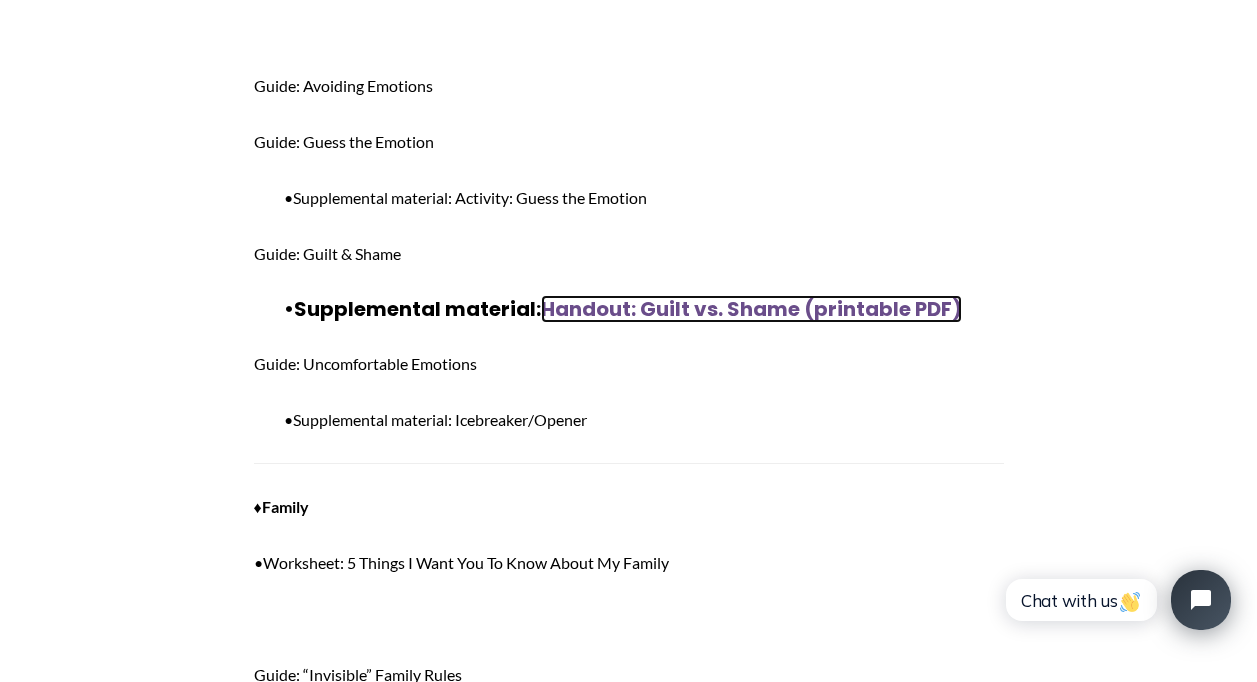 click on "Handout: Guilt vs. Shame (printable PDF)" at bounding box center (751, 309) 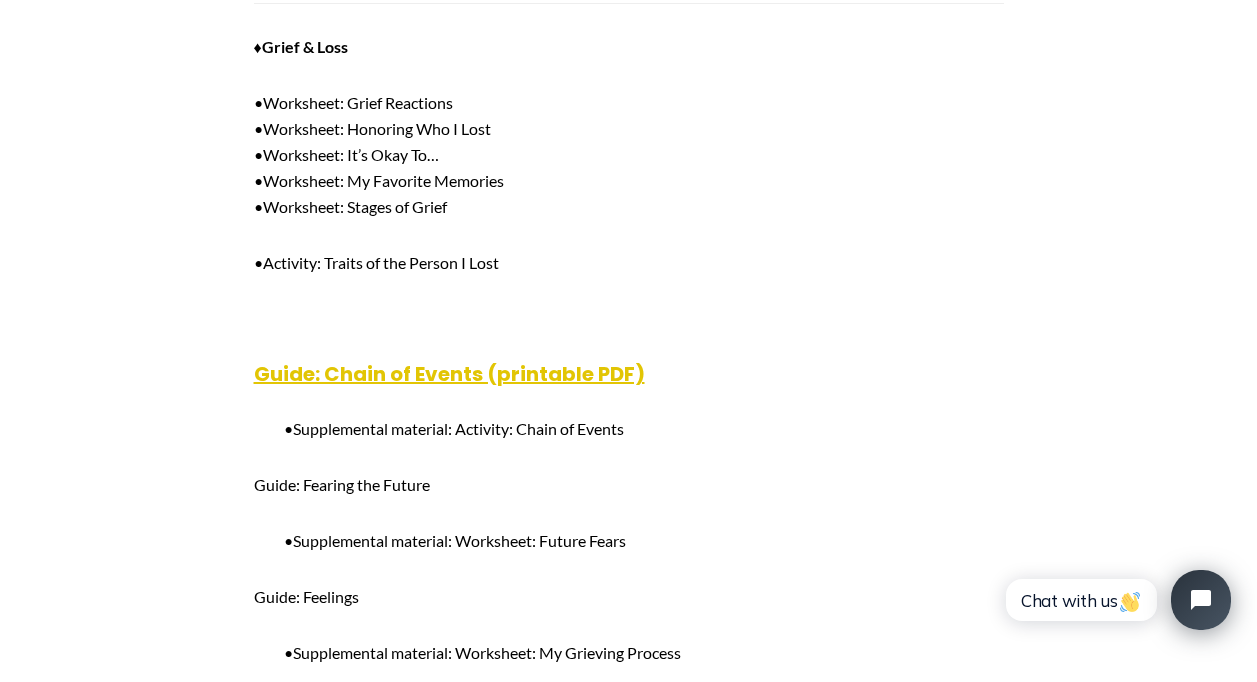 scroll, scrollTop: 18400, scrollLeft: 0, axis: vertical 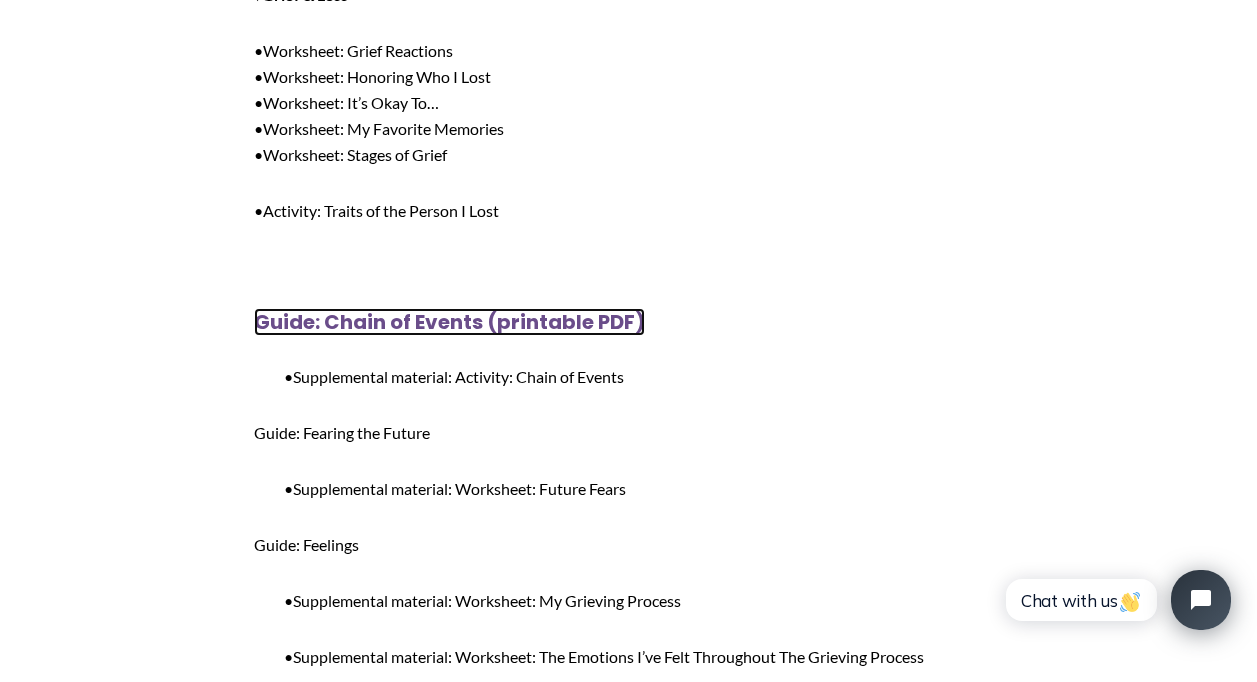 click on "Guide: Chain of Events (printable PDF)" at bounding box center (449, 322) 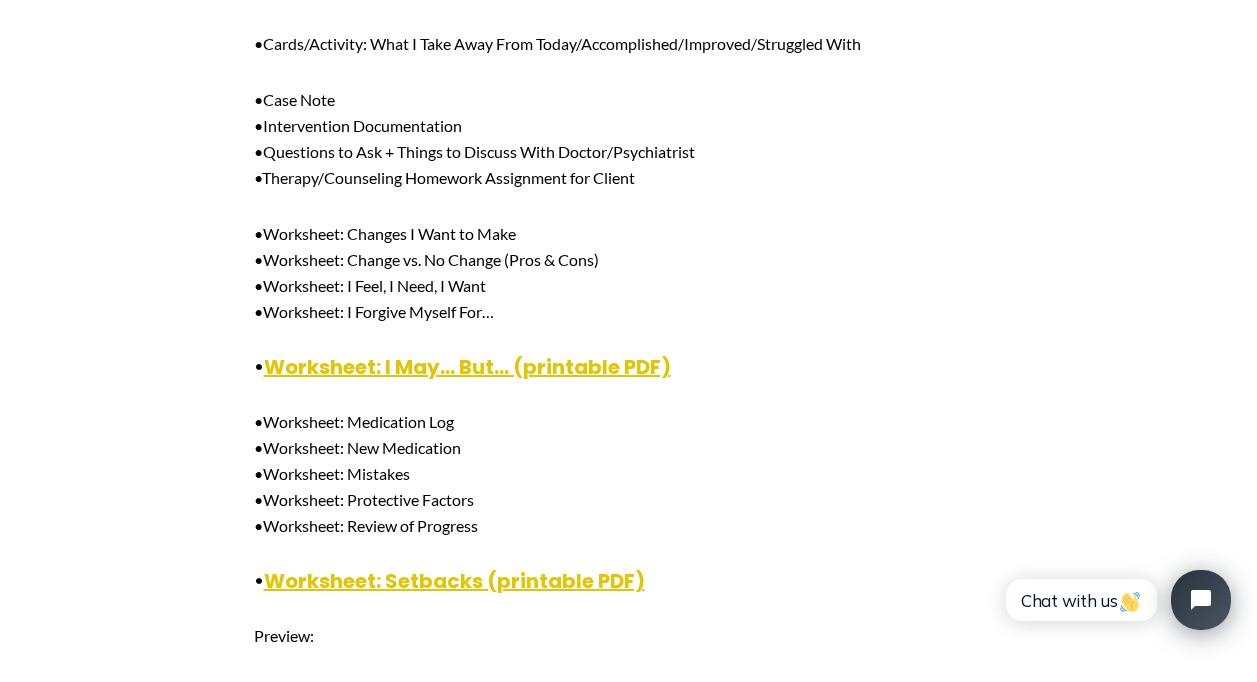 scroll, scrollTop: 20300, scrollLeft: 0, axis: vertical 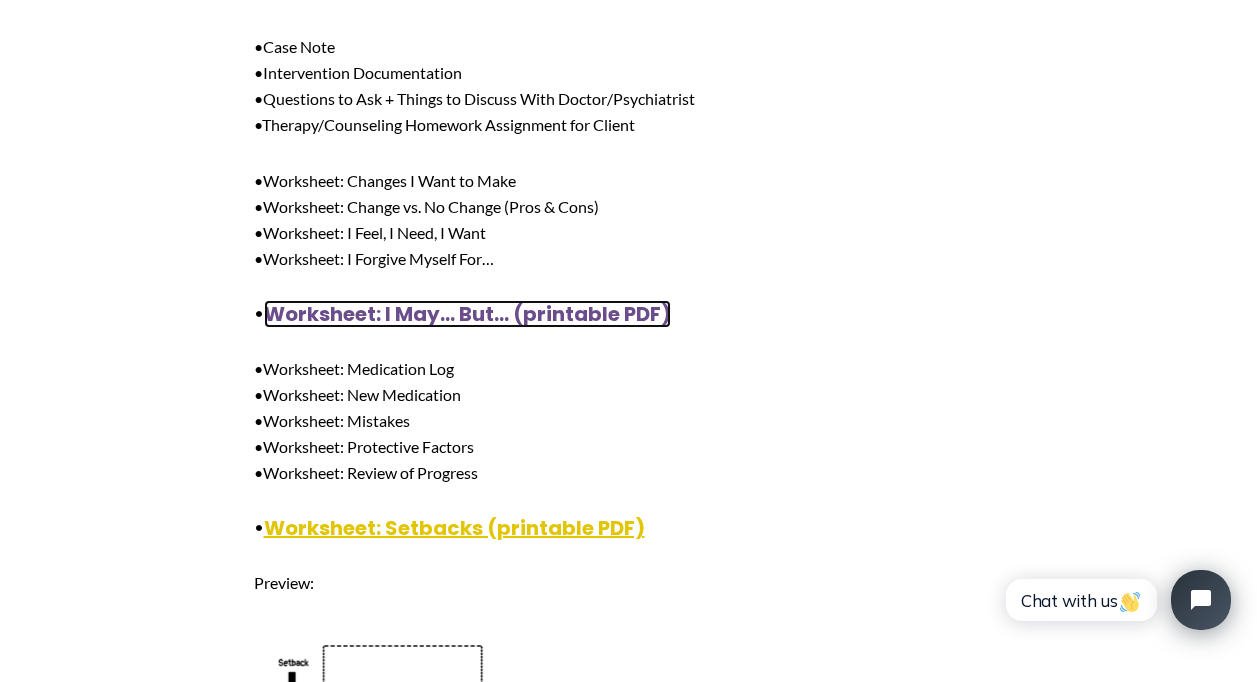 click on "Worksheet: I May… But… (printable PDF)" at bounding box center (467, 314) 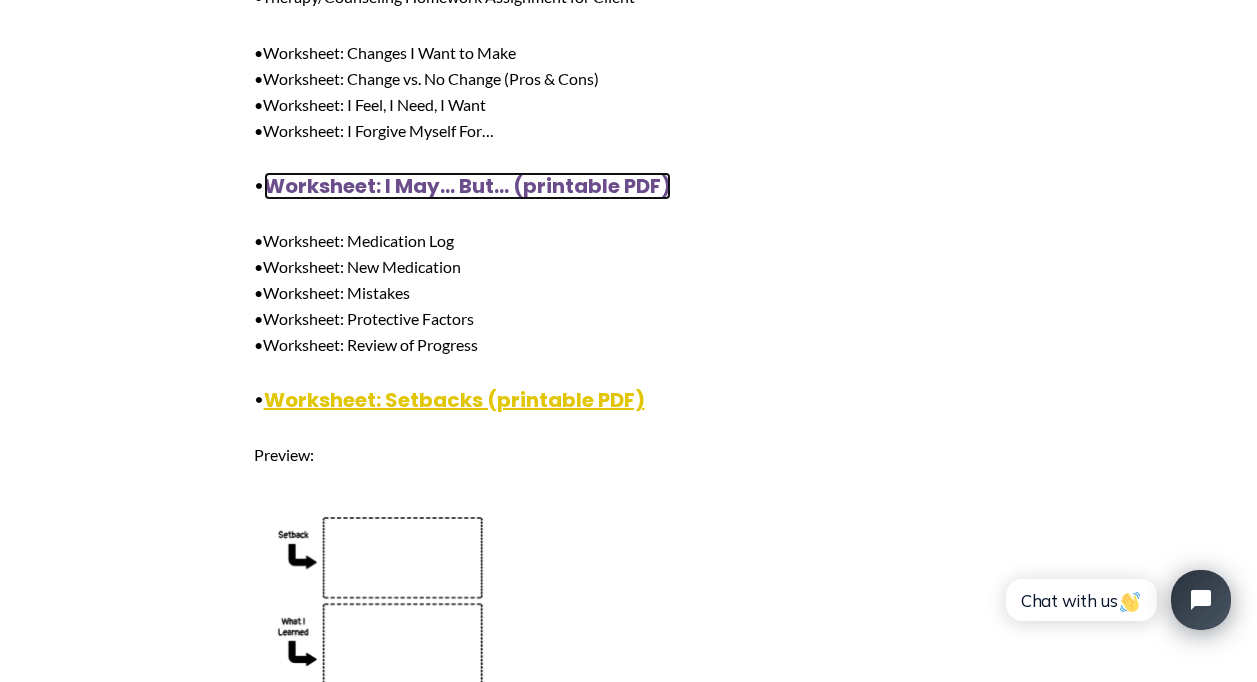scroll, scrollTop: 20500, scrollLeft: 0, axis: vertical 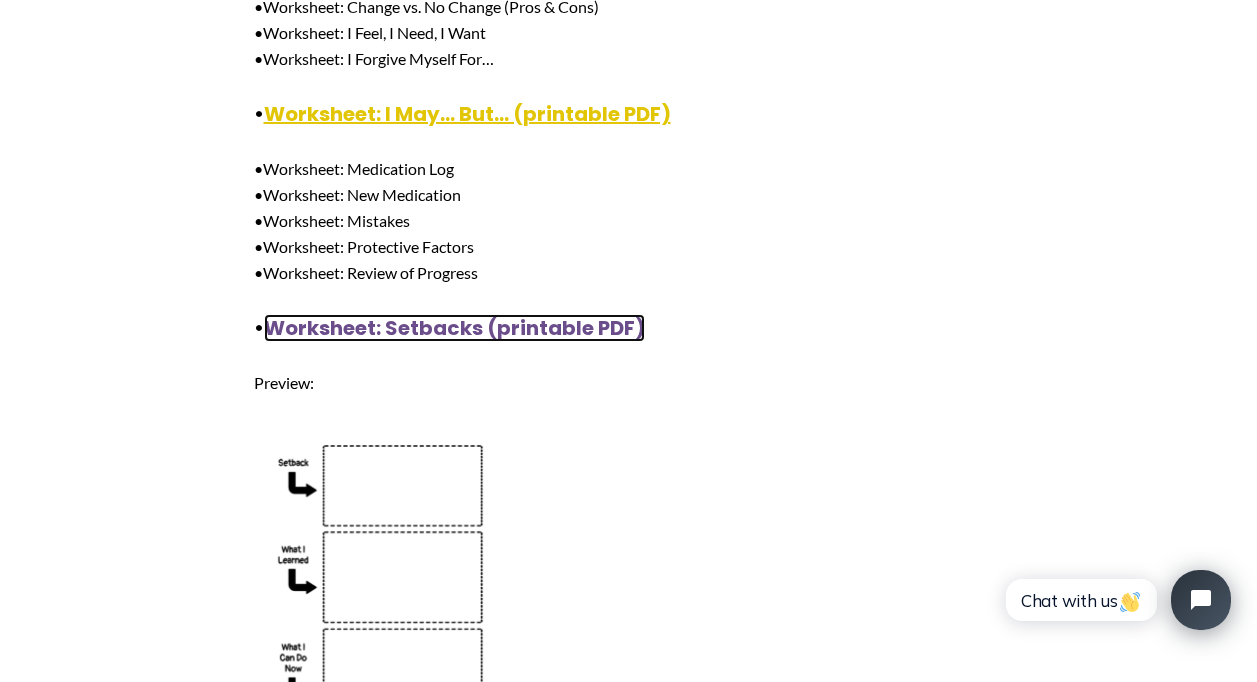 click on "Worksheet: Setbacks (printable PDF)" at bounding box center (454, 328) 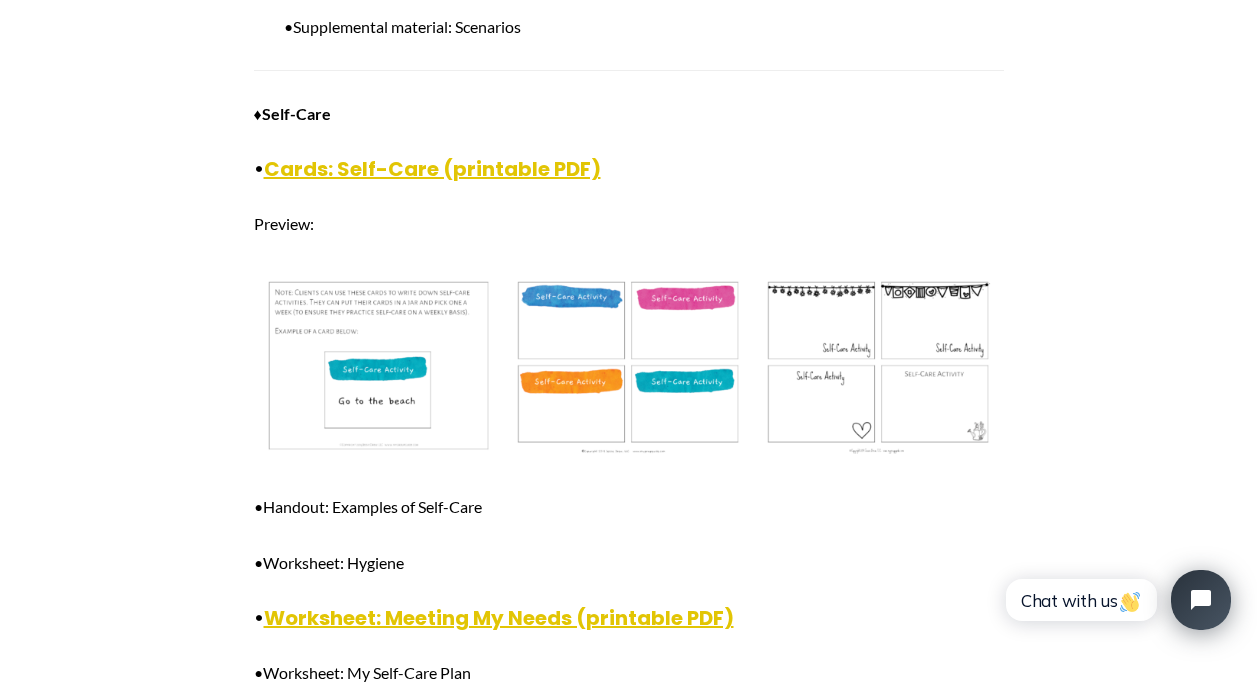 scroll, scrollTop: 23000, scrollLeft: 0, axis: vertical 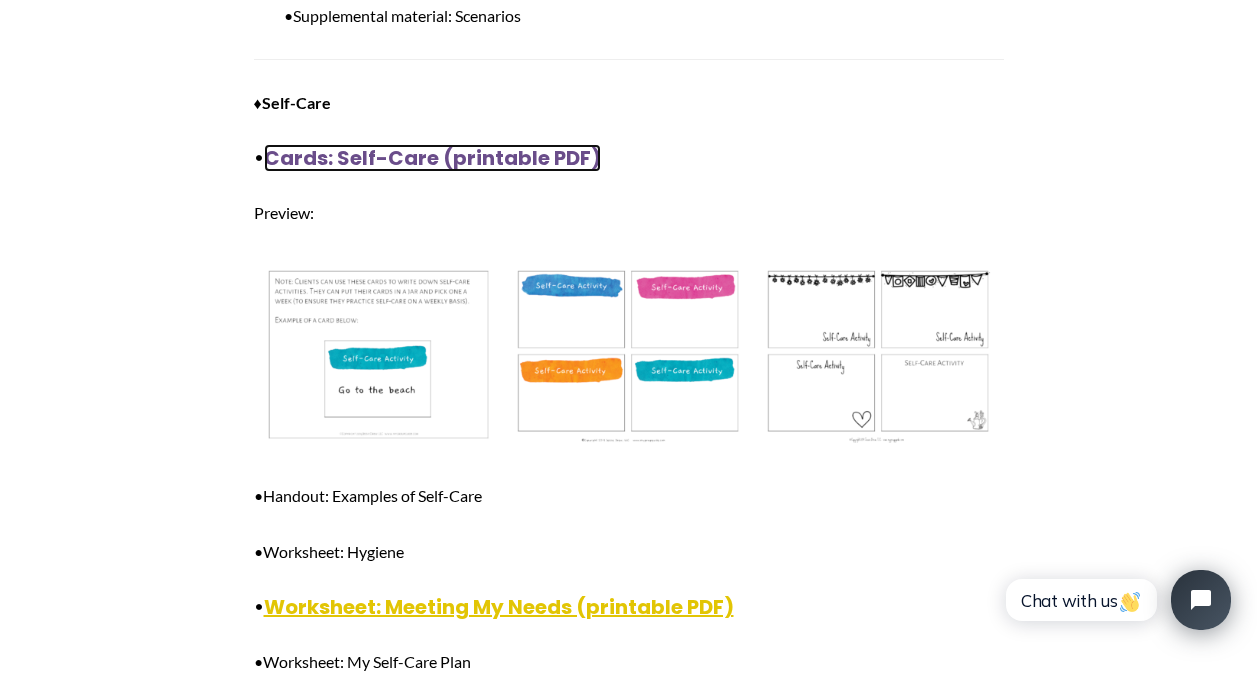 click on "Cards: Self-Care (printable PDF)" at bounding box center (432, 158) 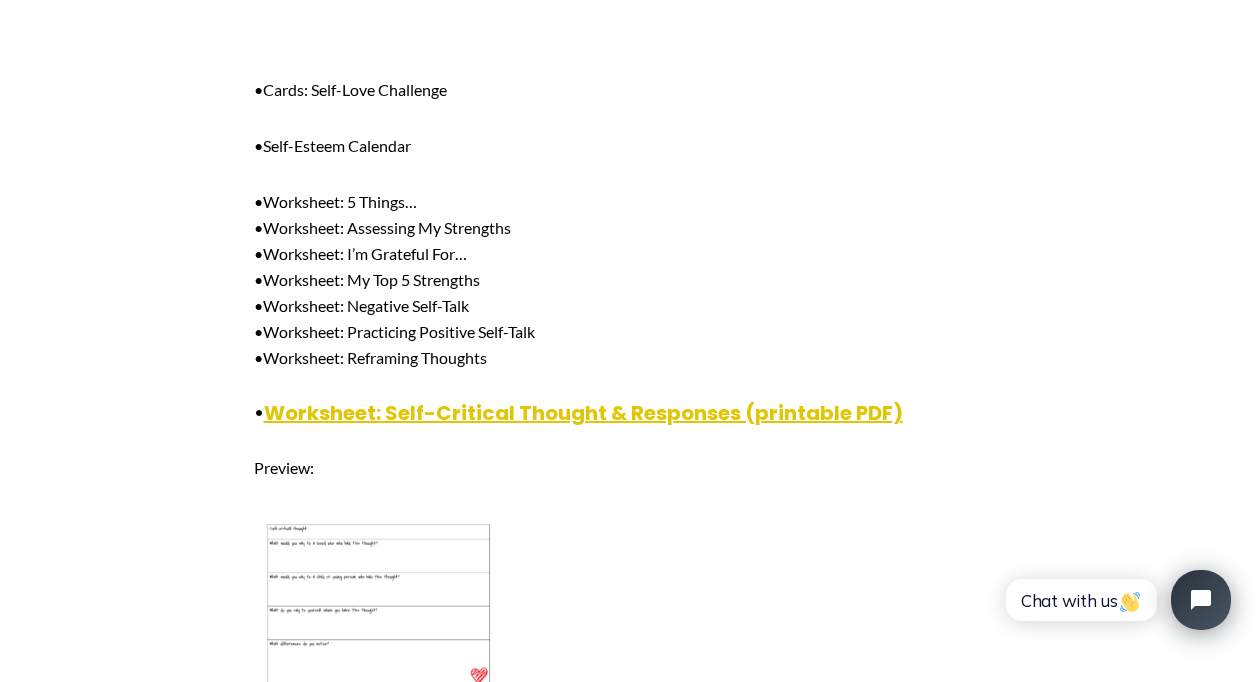 scroll, scrollTop: 24400, scrollLeft: 0, axis: vertical 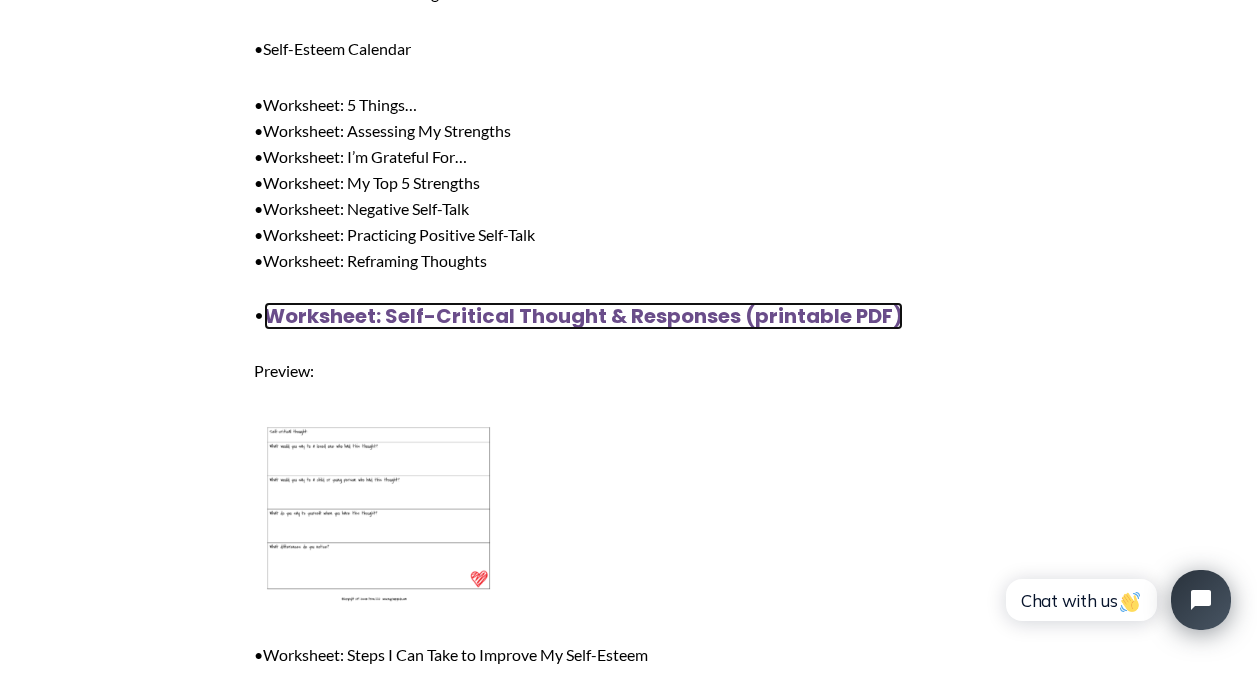 click on "Worksheet: Self-Critical Thought & Responses (printable PDF)" at bounding box center [583, 316] 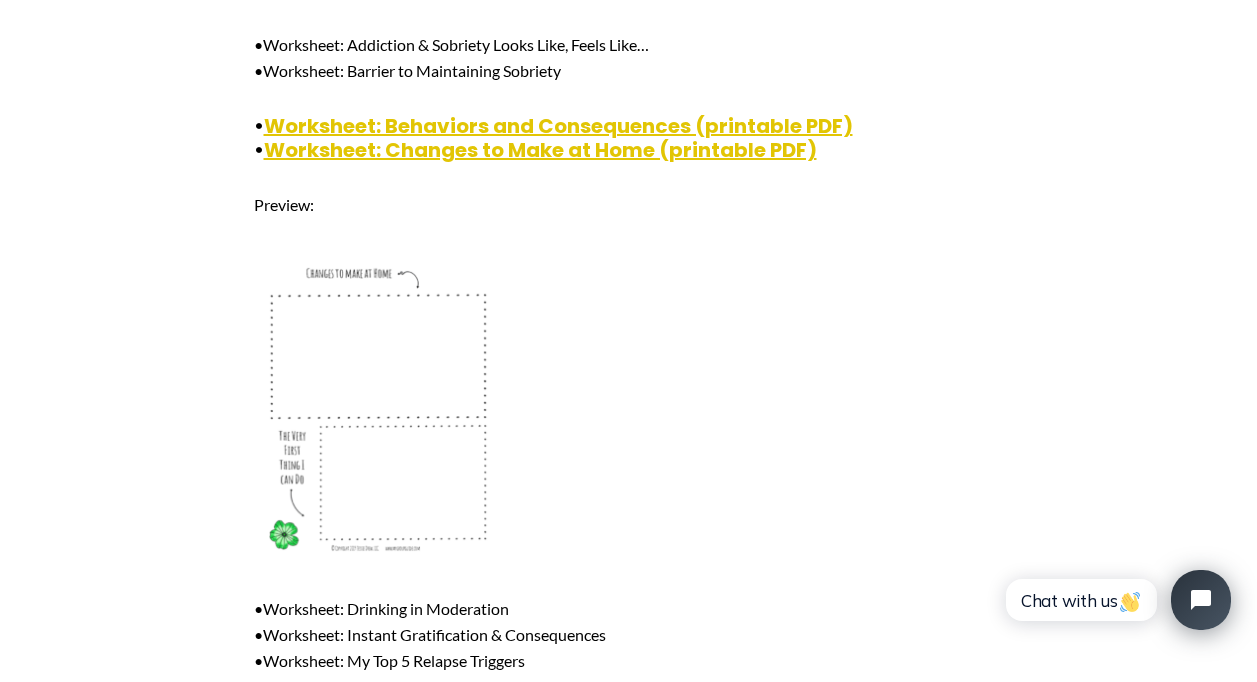 scroll, scrollTop: 27600, scrollLeft: 0, axis: vertical 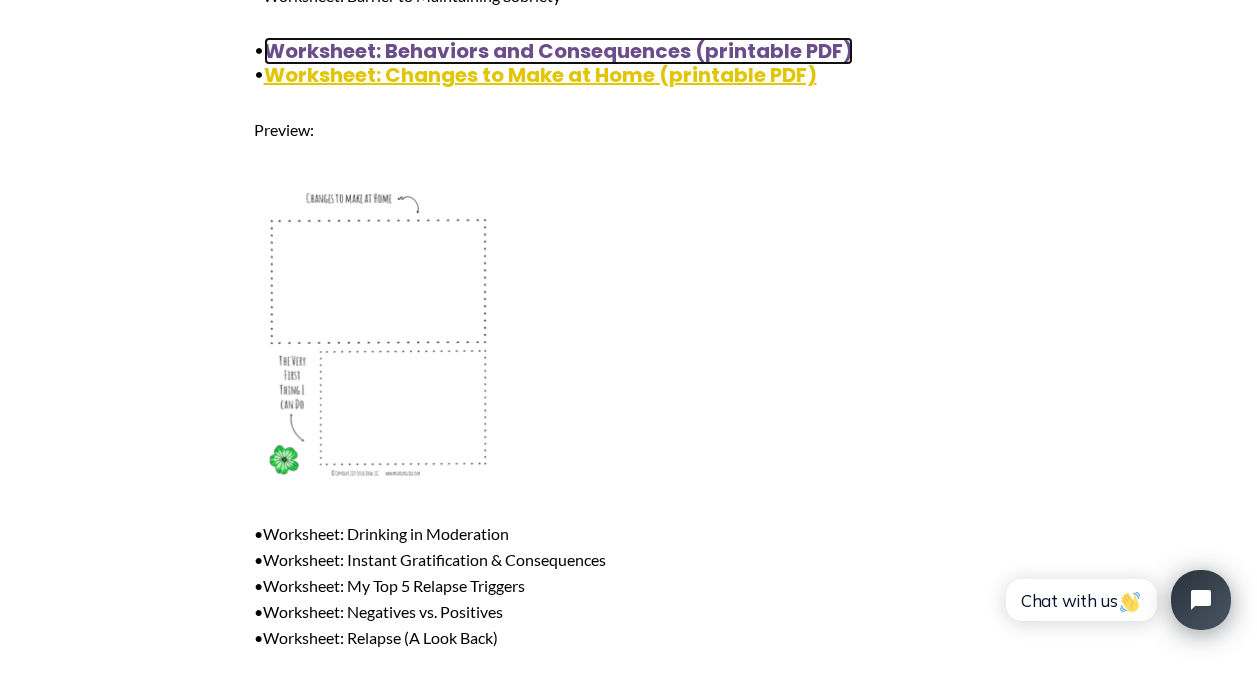 click on "Worksheet: Behaviors and Consequences (printable PDF)" at bounding box center [558, 51] 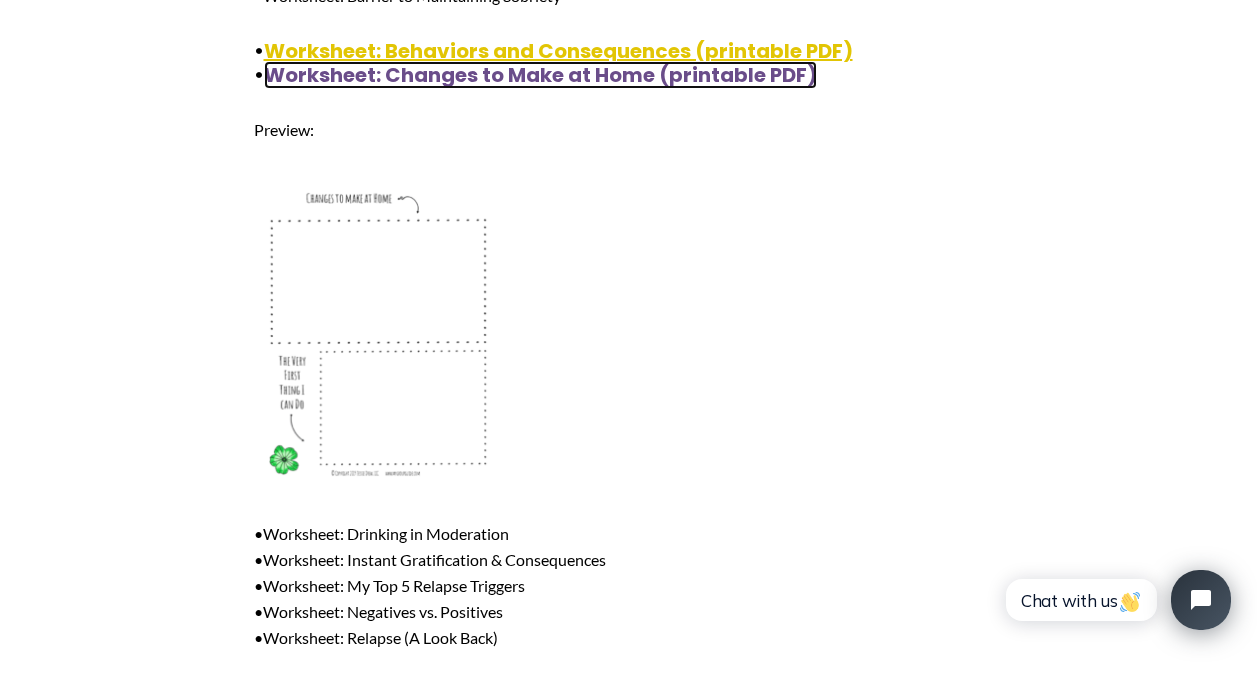 click on "Worksheet: Changes to Make at Home (printable PDF)" at bounding box center (540, 75) 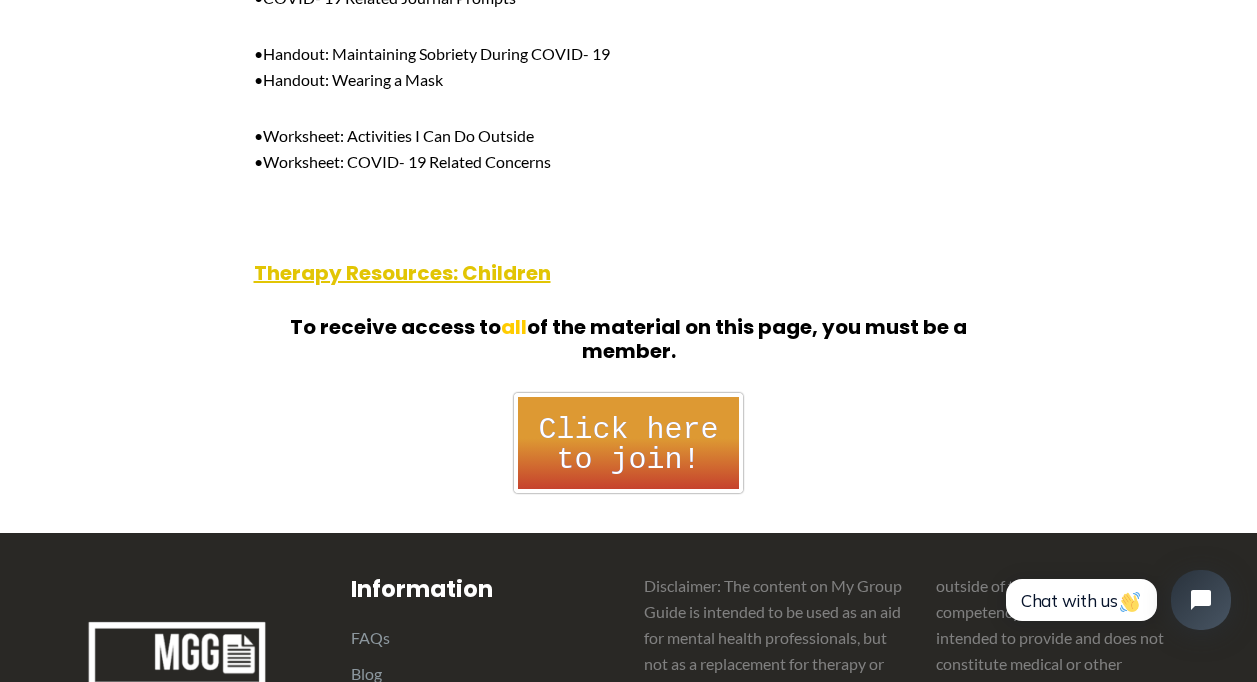 scroll, scrollTop: 35100, scrollLeft: 0, axis: vertical 